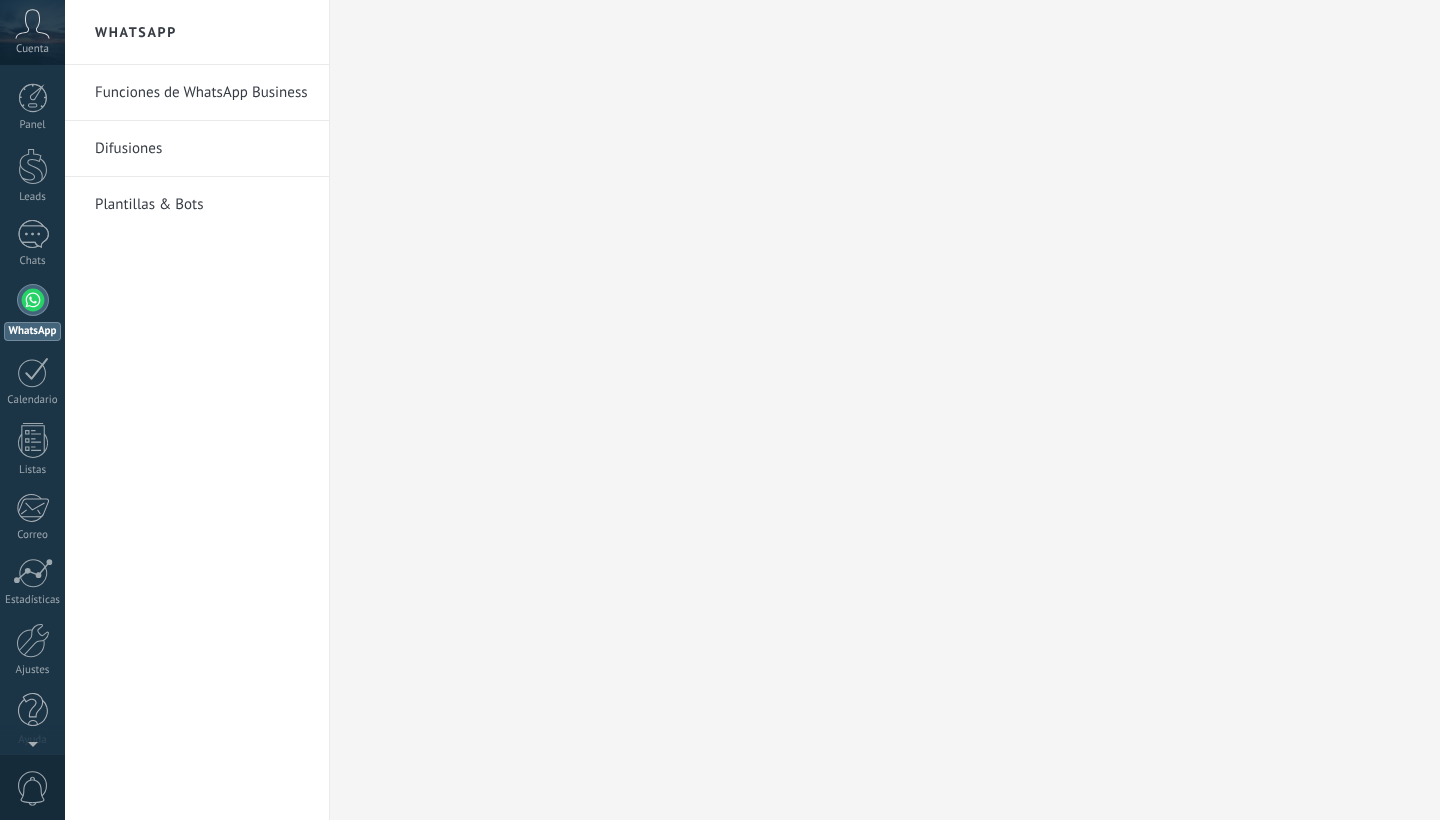 scroll, scrollTop: 0, scrollLeft: 0, axis: both 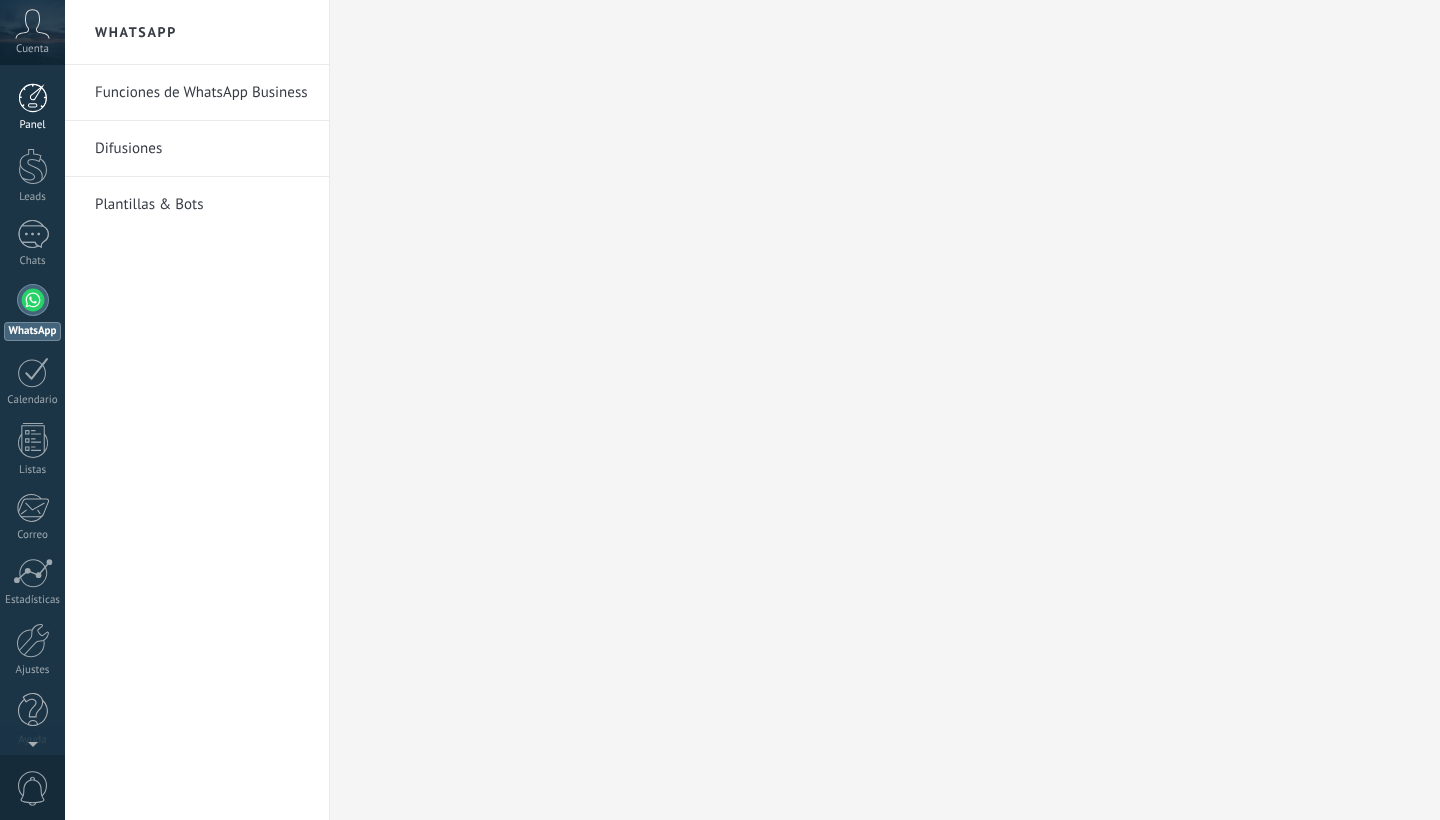 click on "Panel" at bounding box center [32, 107] 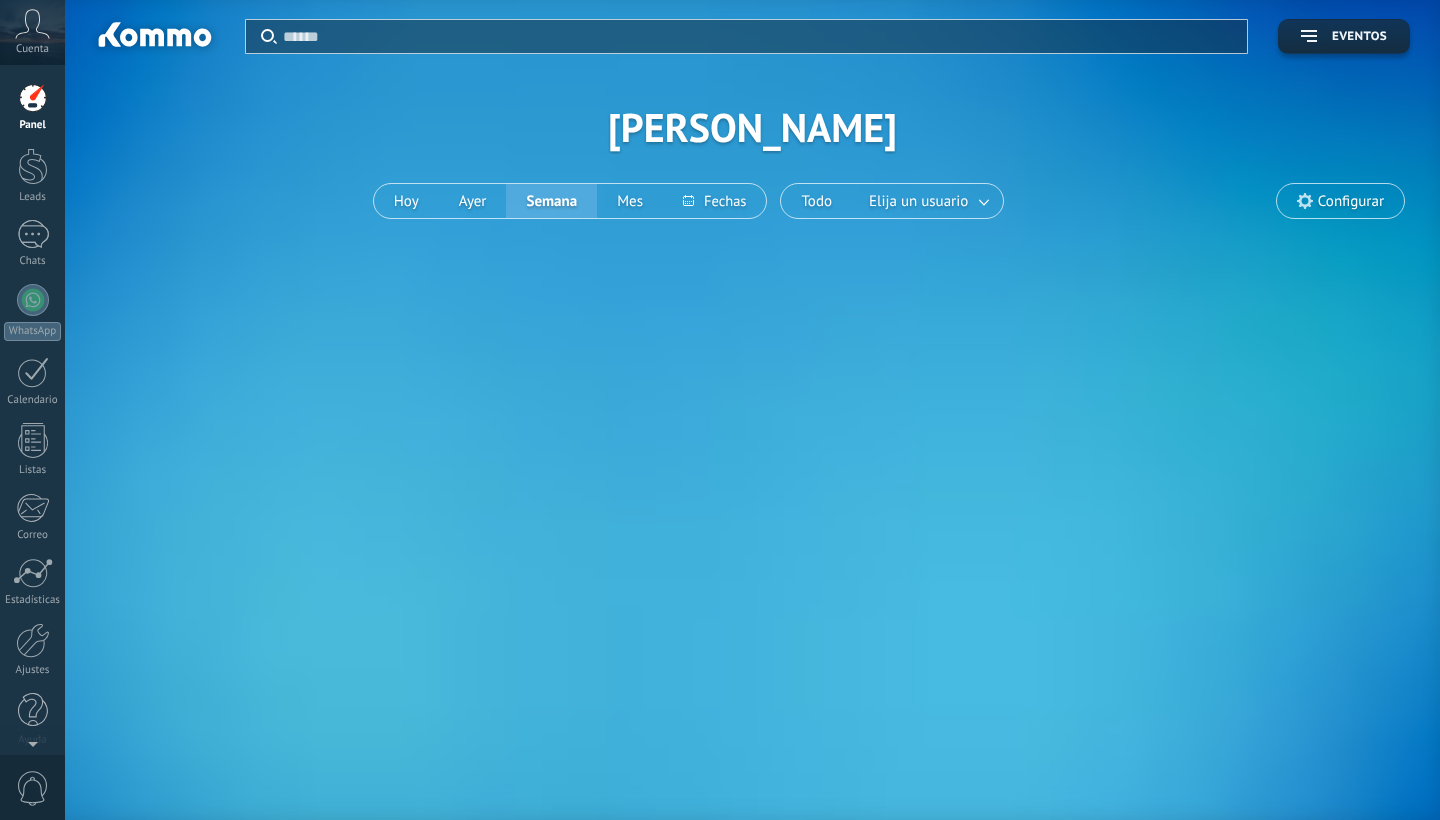 click on "Aplicar Eventos Elías Hoy Ayer Semana Mes Todo Elija un usuario Configurar" at bounding box center [752, 127] 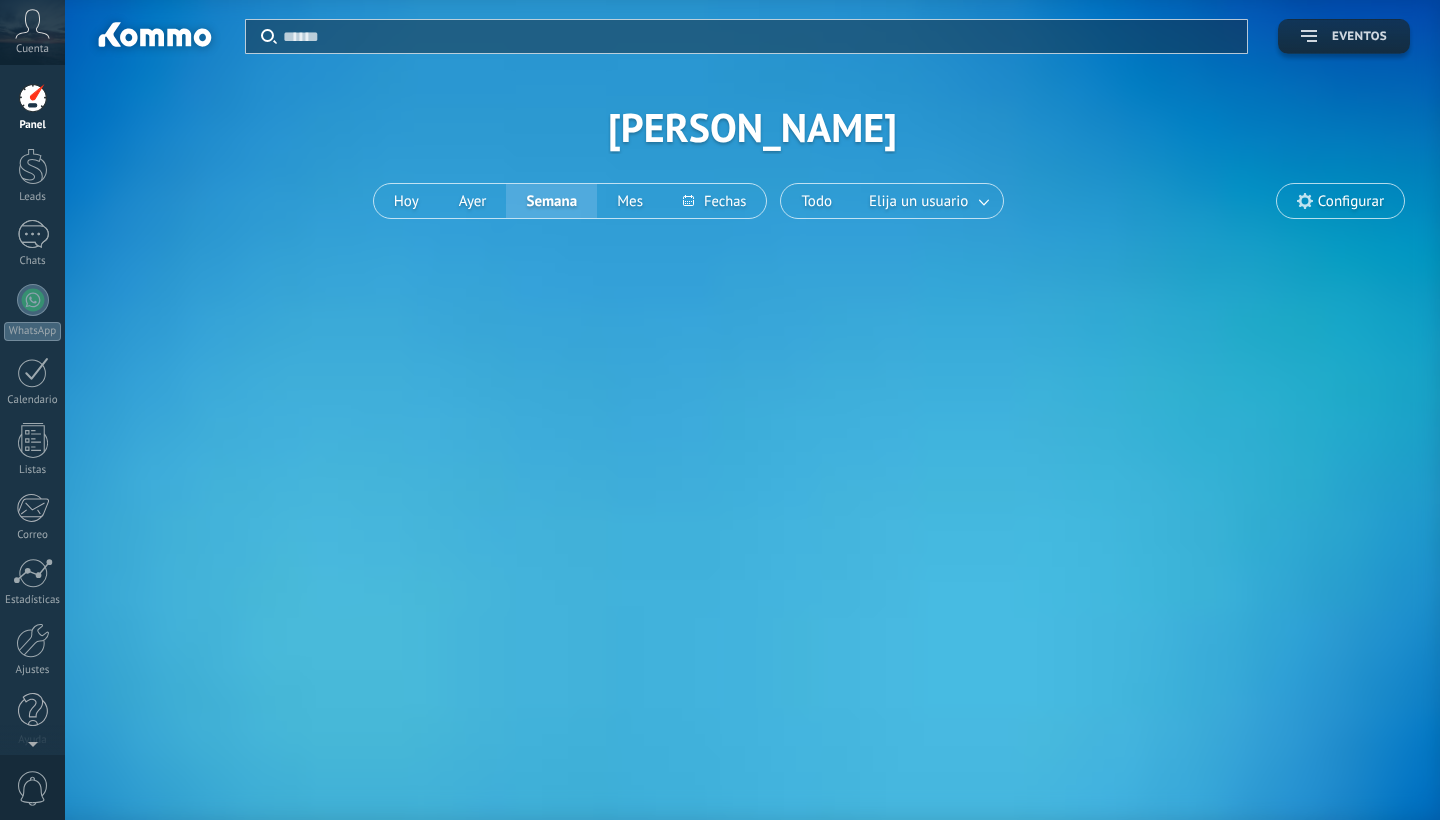 click on "Eventos" at bounding box center (1344, 37) 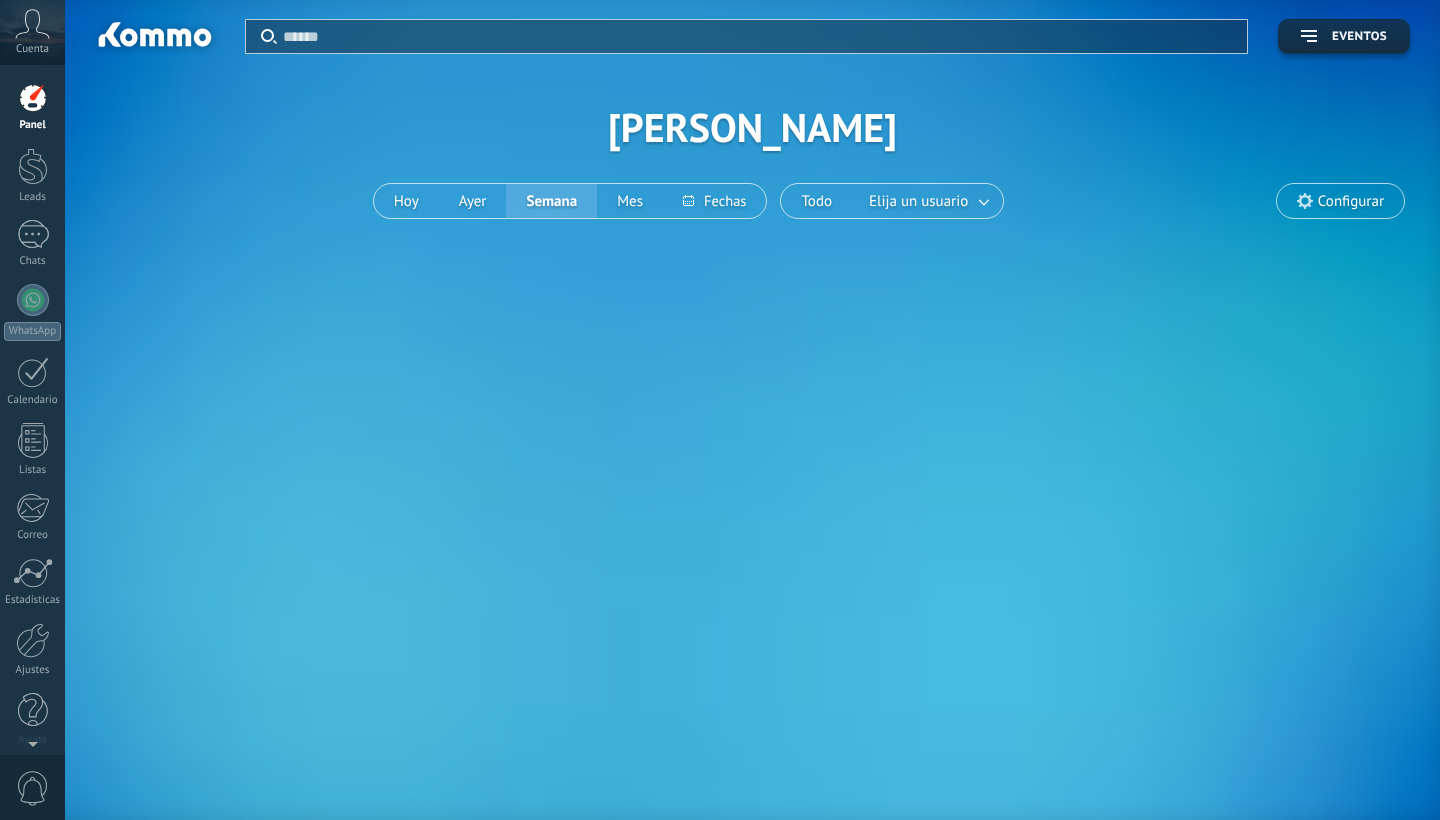 click on "Configurar" at bounding box center (1340, 201) 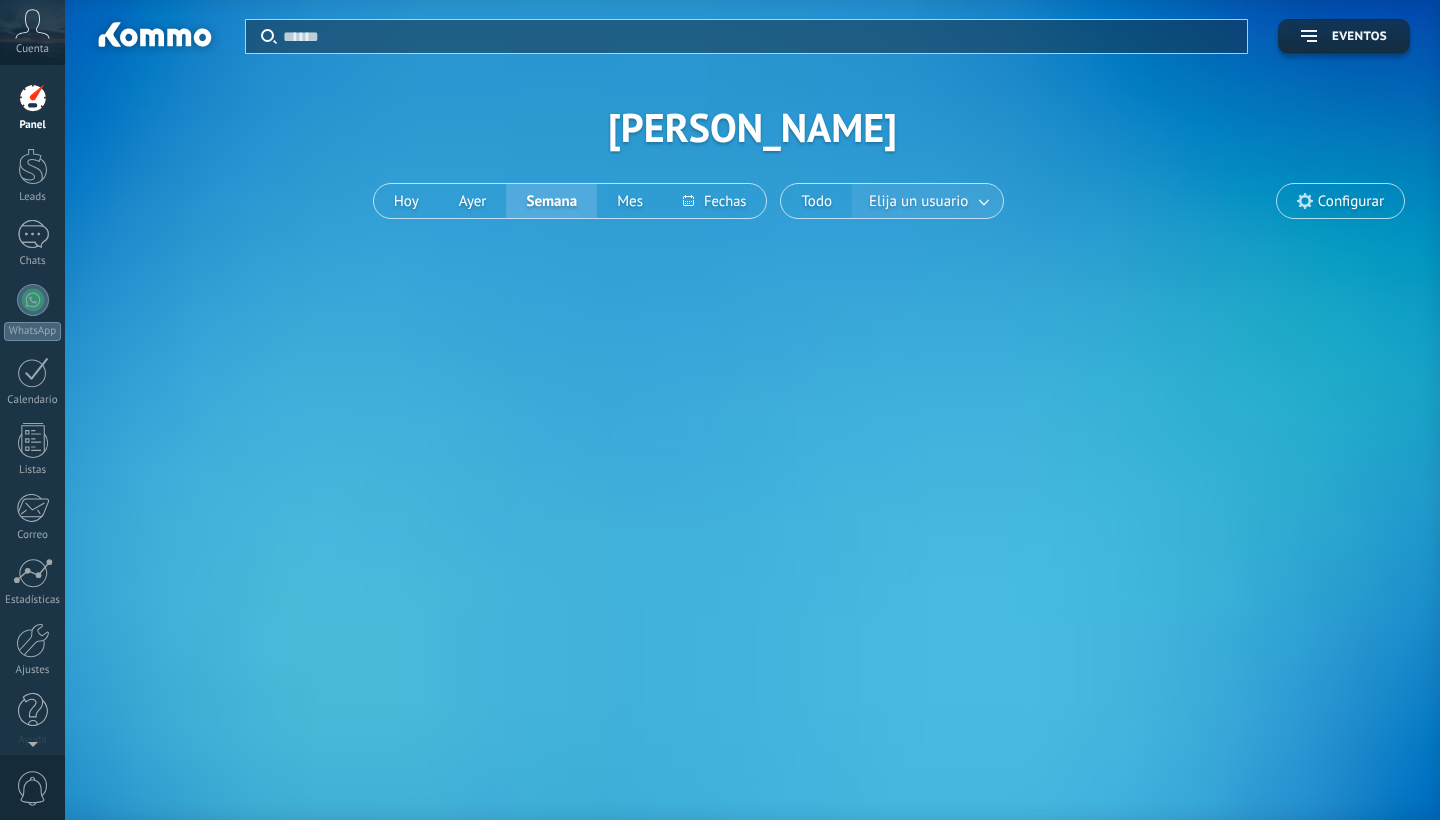 click on "Elija un usuario" at bounding box center [918, 201] 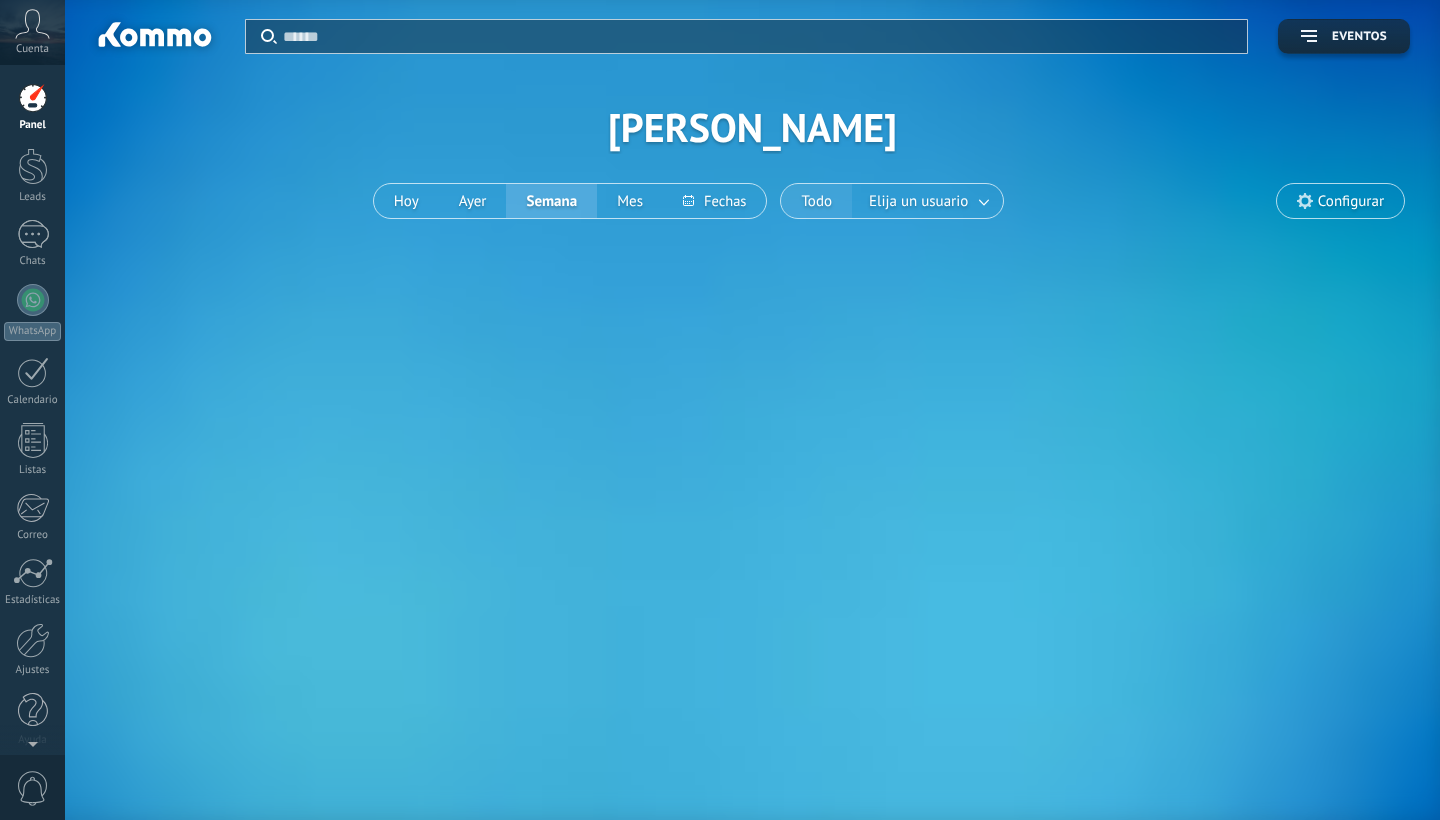 click on "Todo" at bounding box center (816, 201) 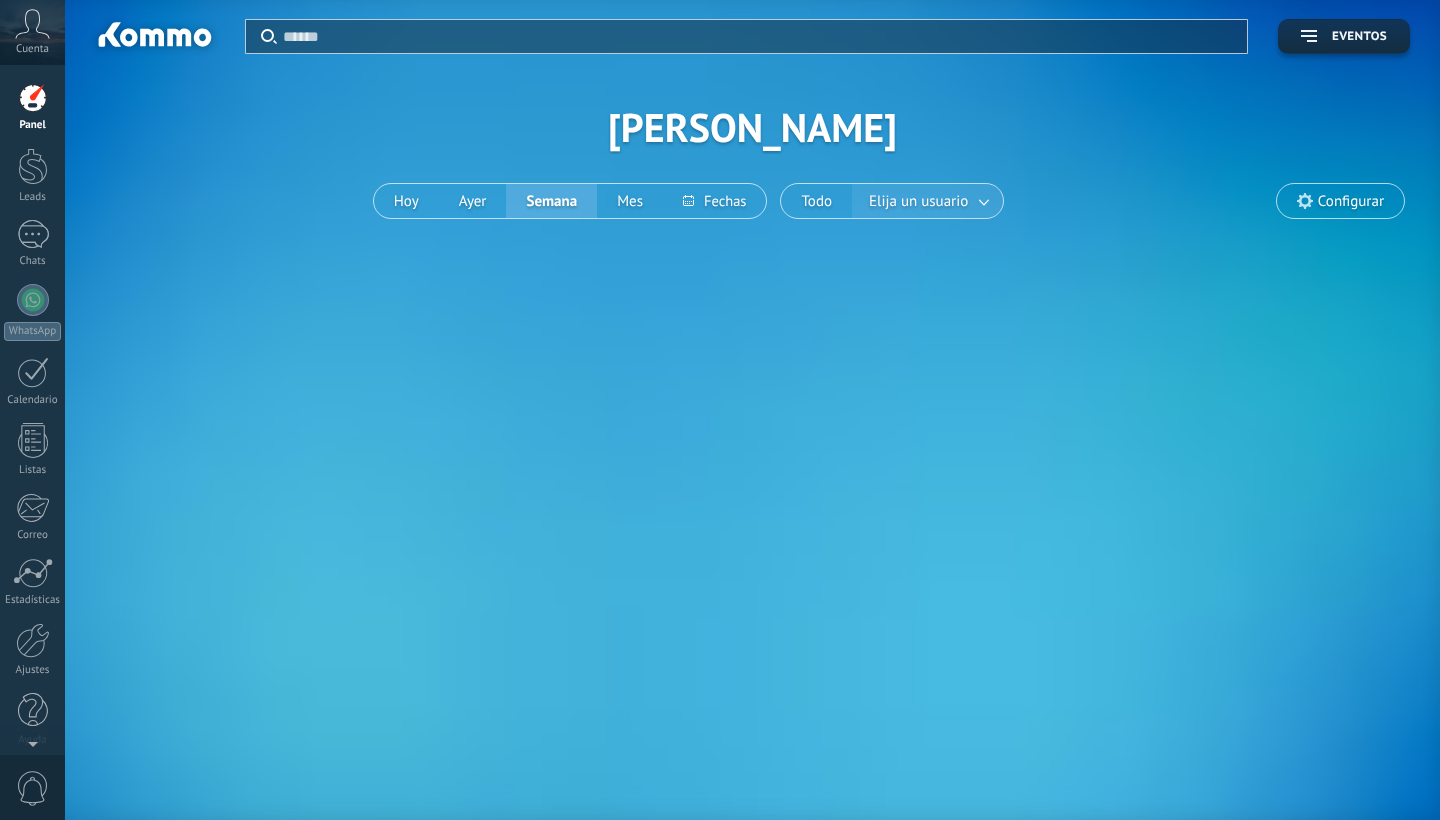 click on "Elija un usuario" at bounding box center (918, 201) 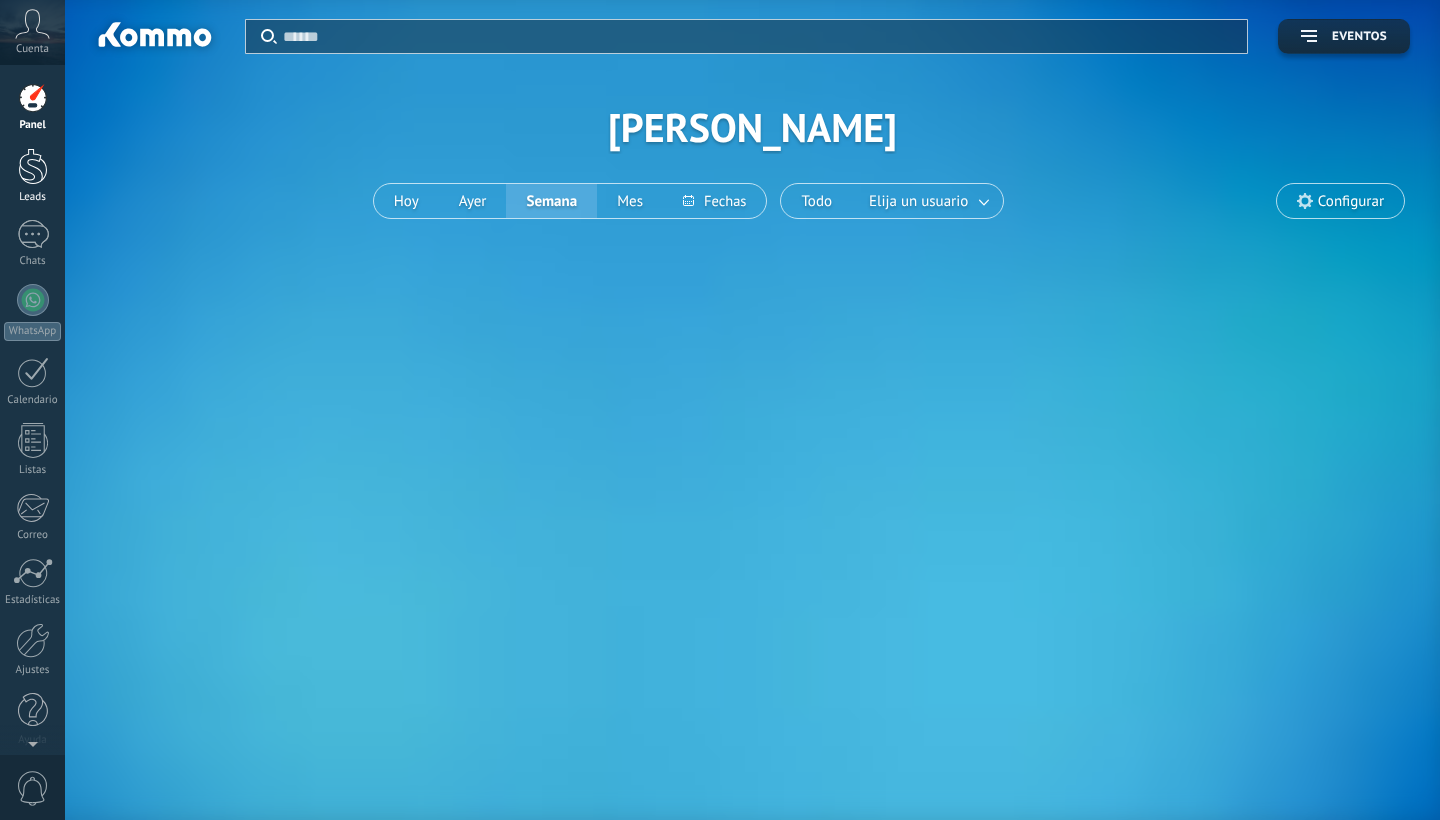 click at bounding box center (33, 166) 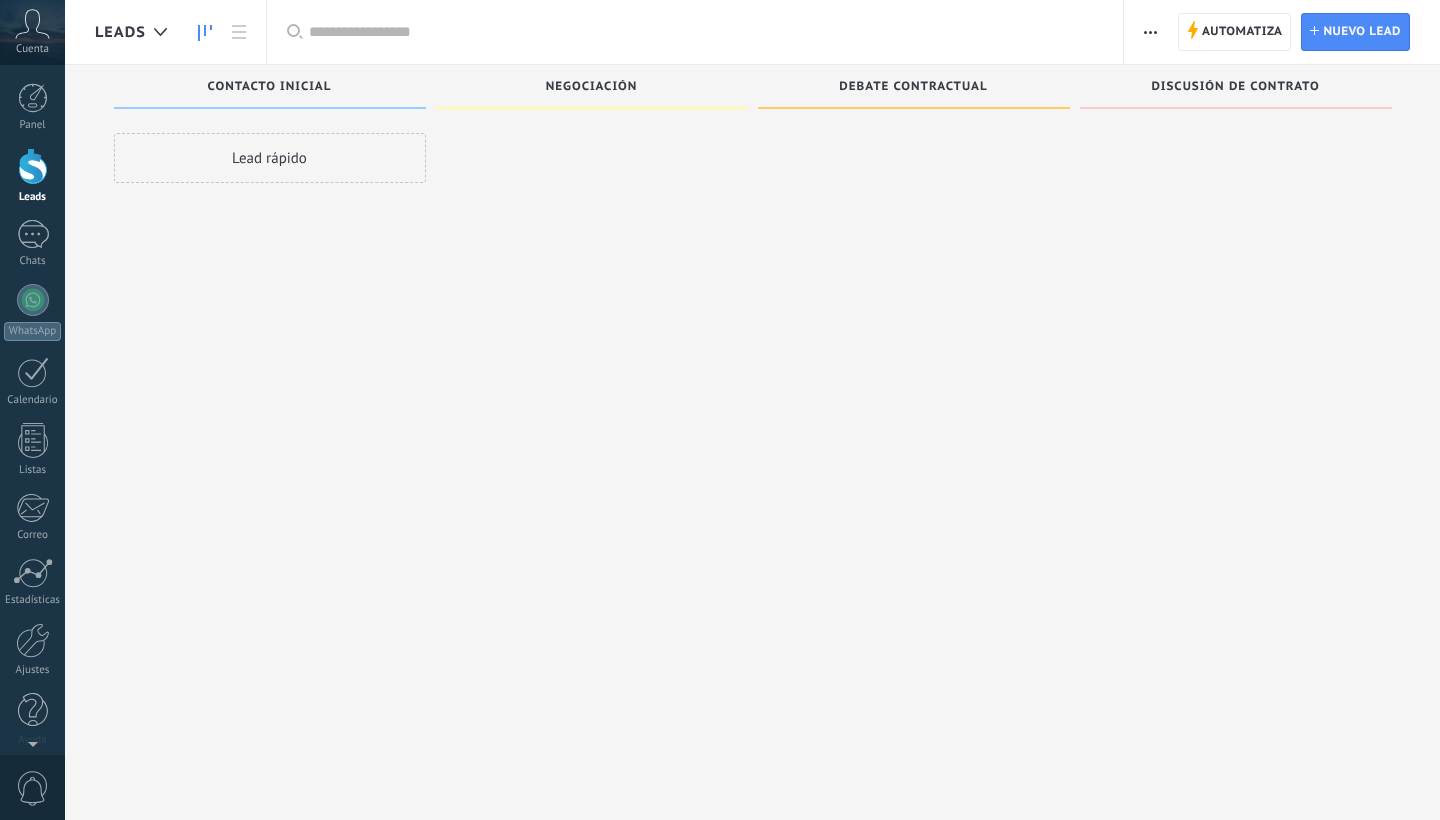 scroll, scrollTop: 0, scrollLeft: 0, axis: both 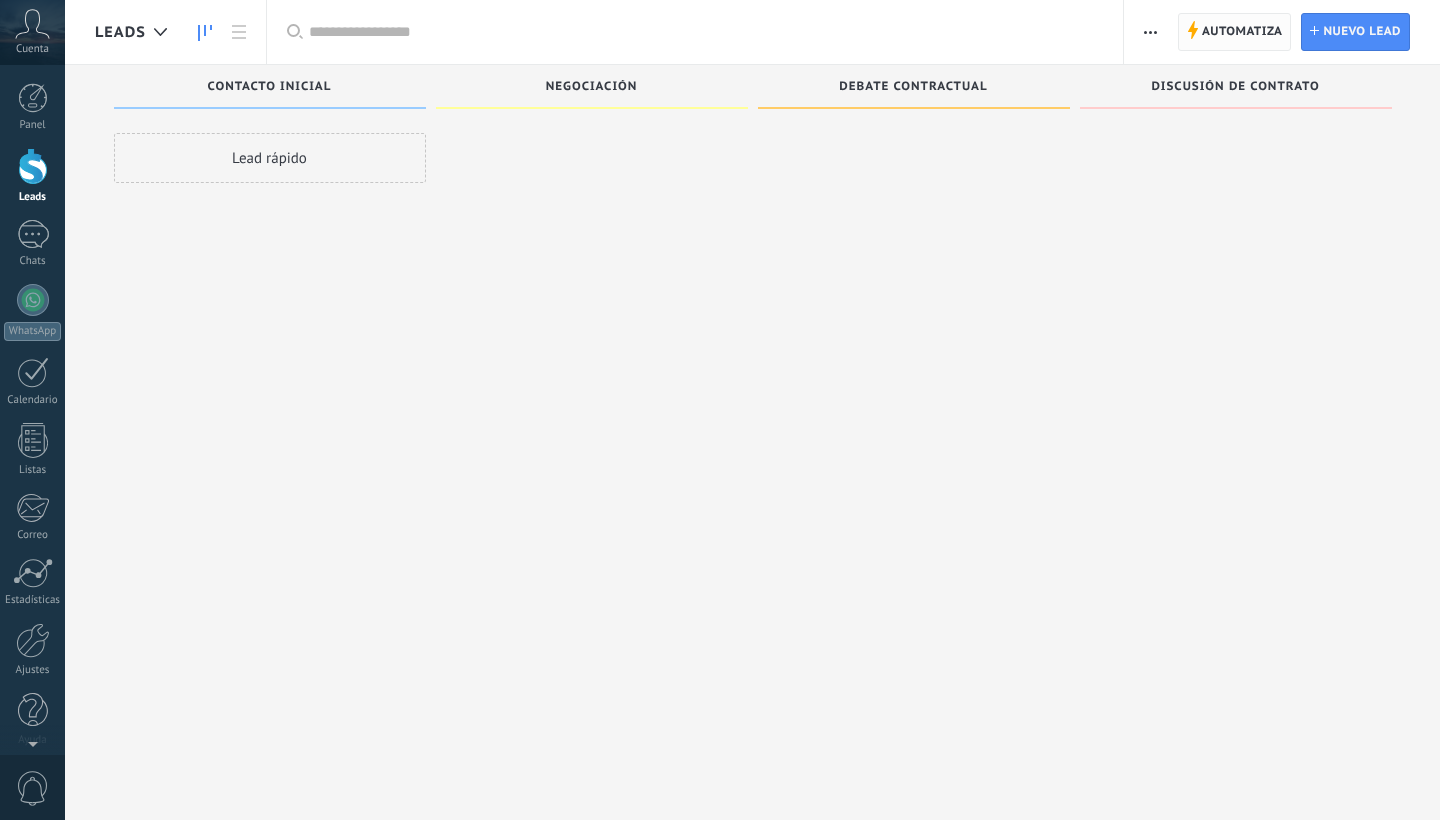 click on "Automatiza" at bounding box center [1242, 32] 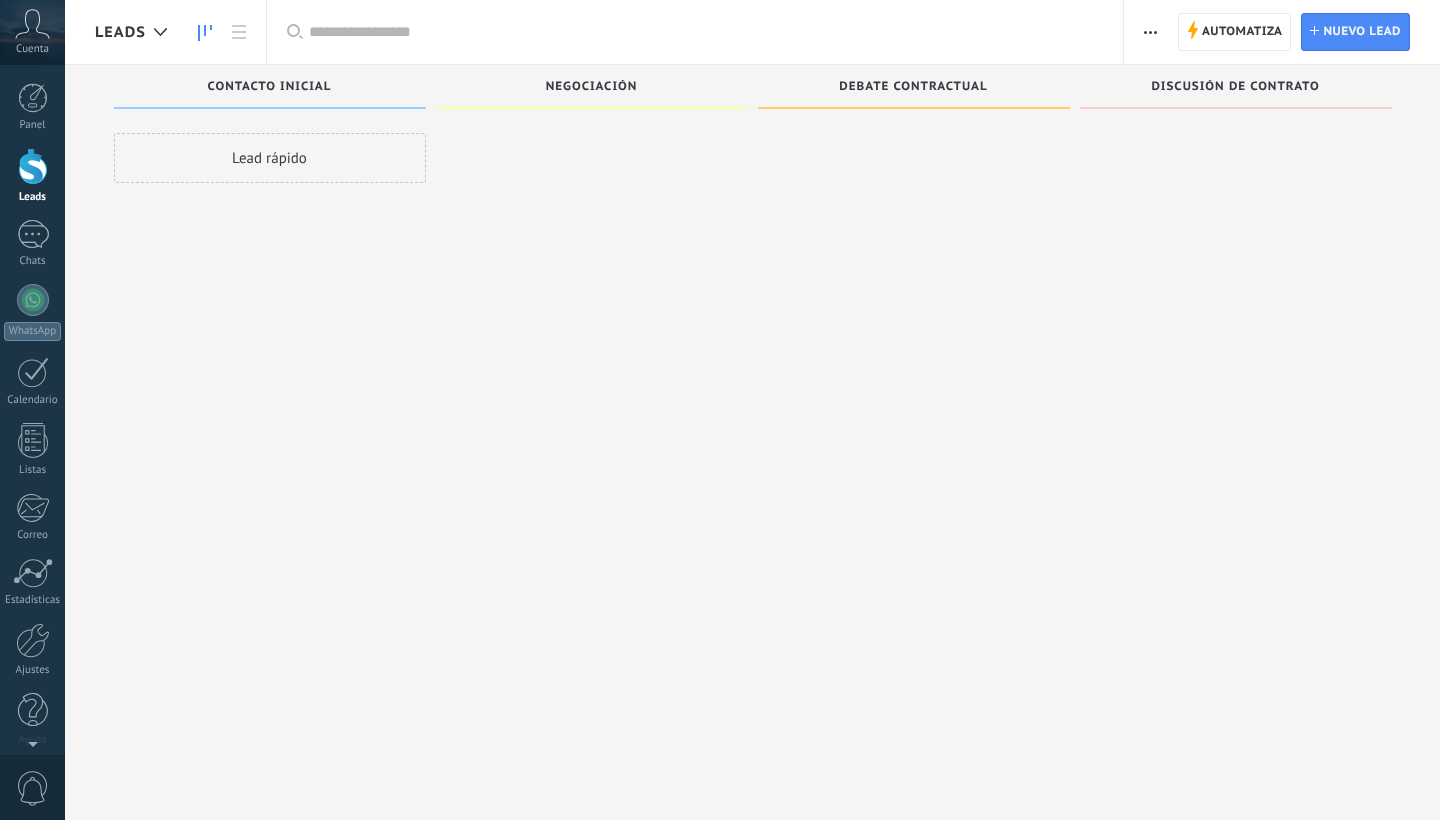click at bounding box center (1150, 32) 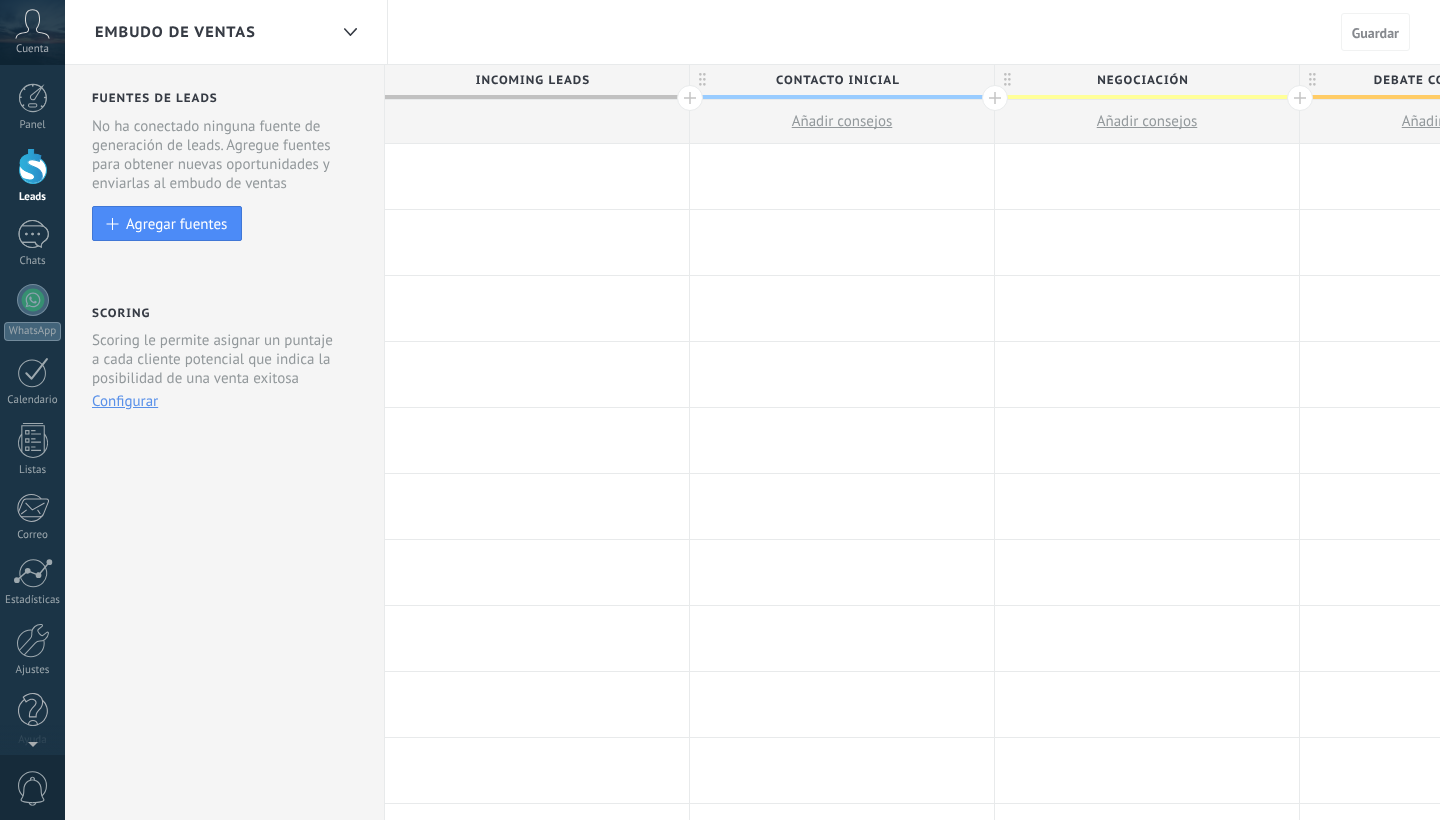 scroll, scrollTop: 0, scrollLeft: 0, axis: both 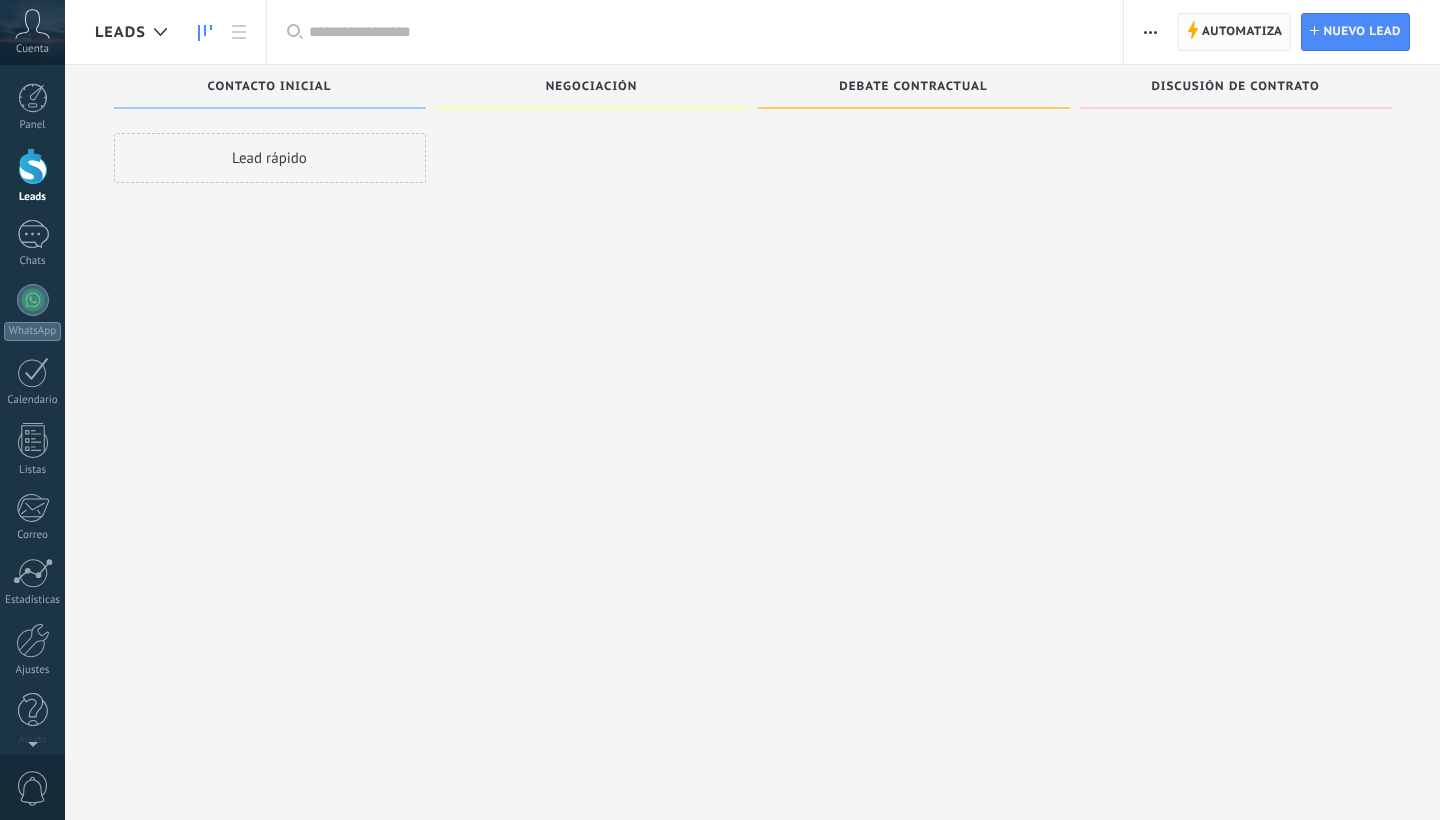 click on "Automatiza" at bounding box center [1242, 32] 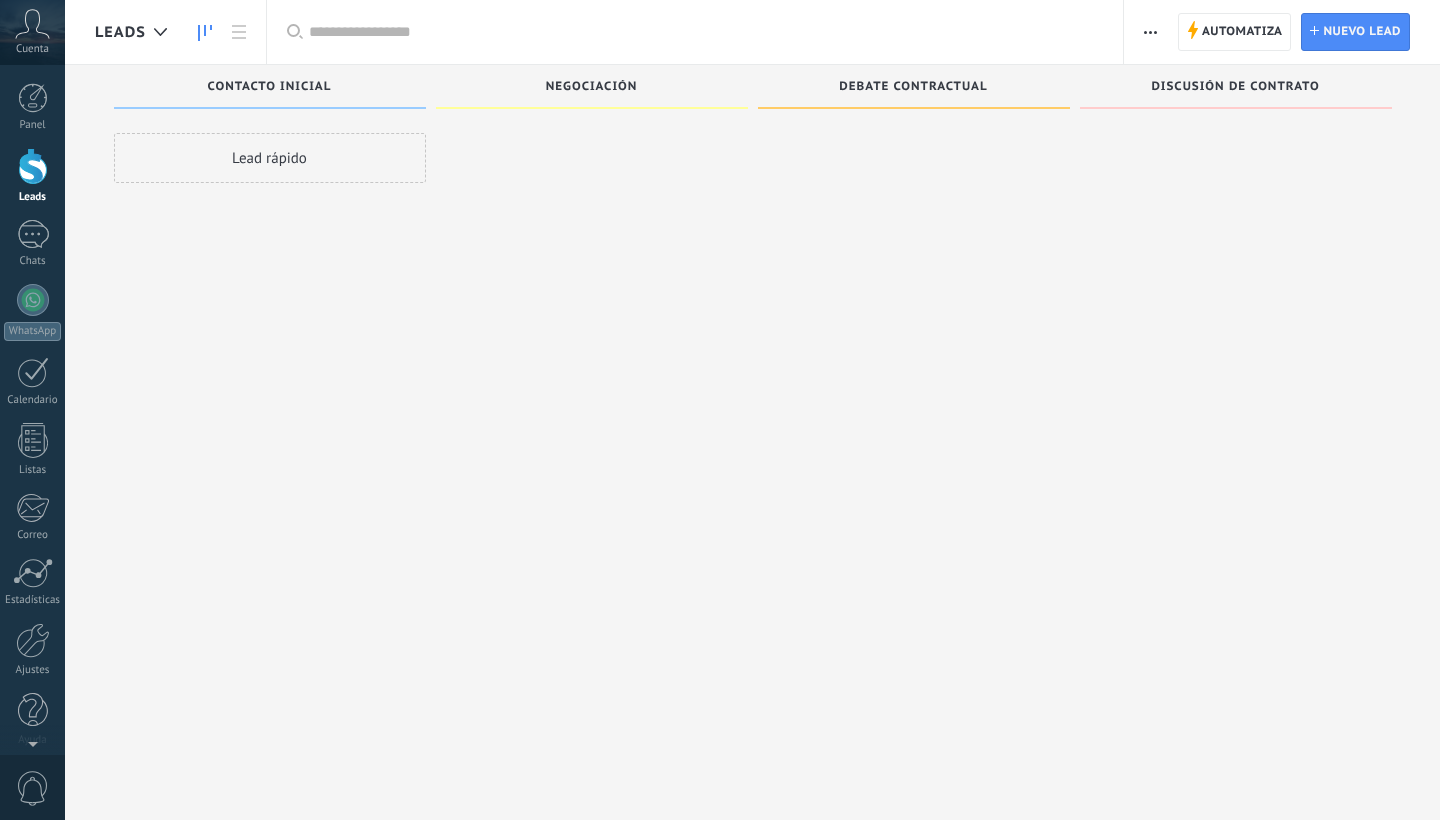 click at bounding box center [1150, 32] 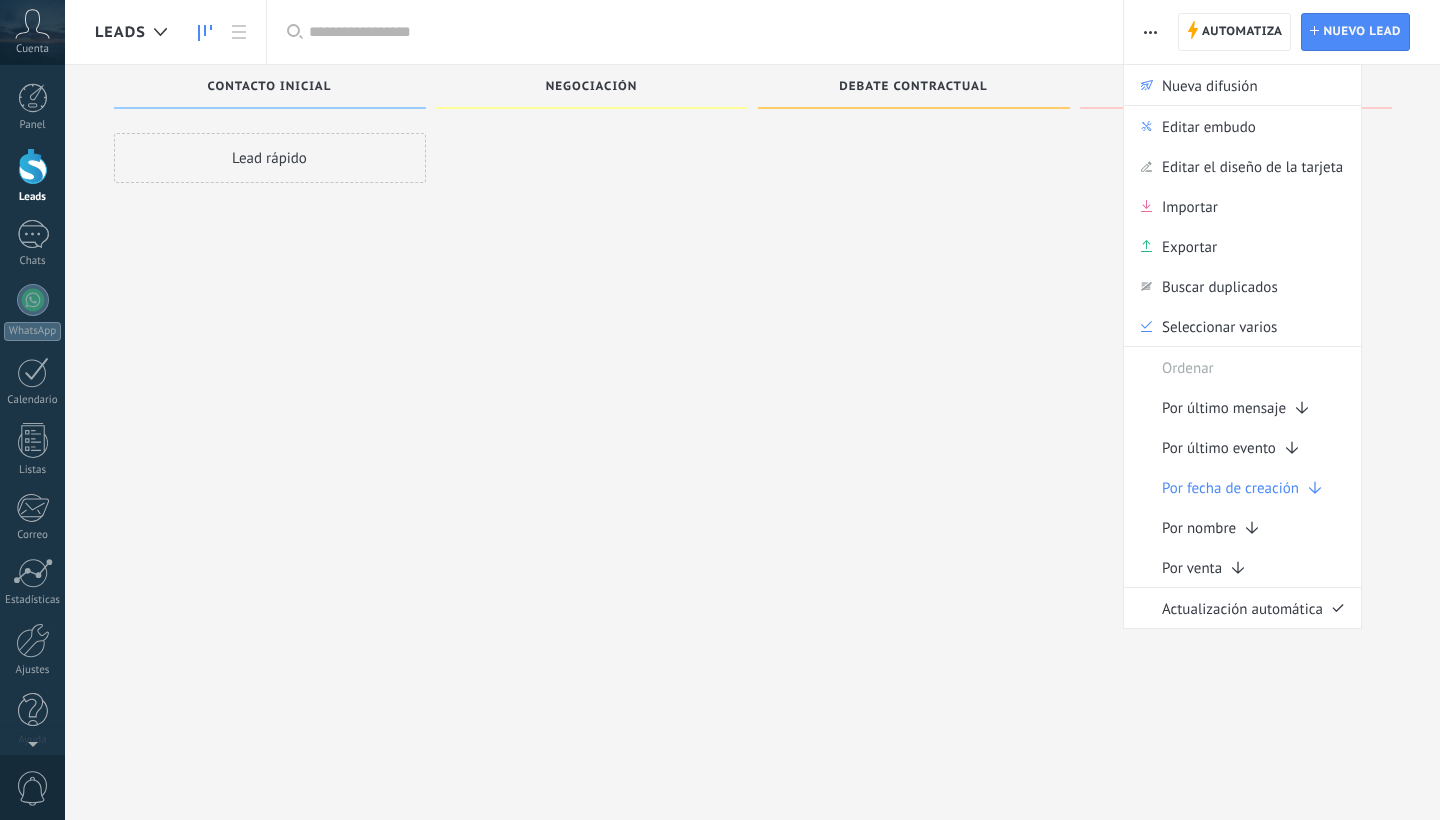 click 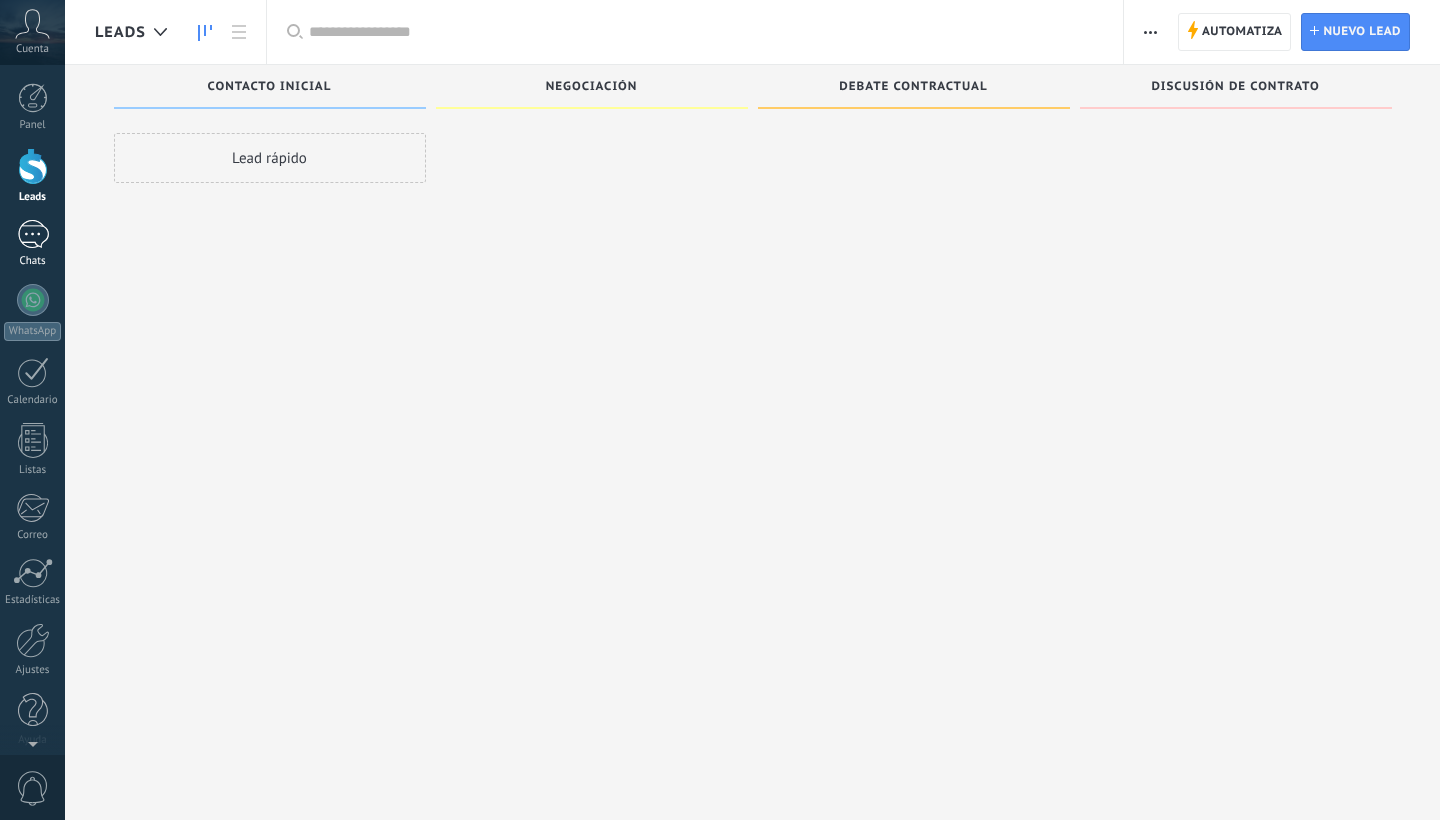 click on "Chats" at bounding box center [32, 244] 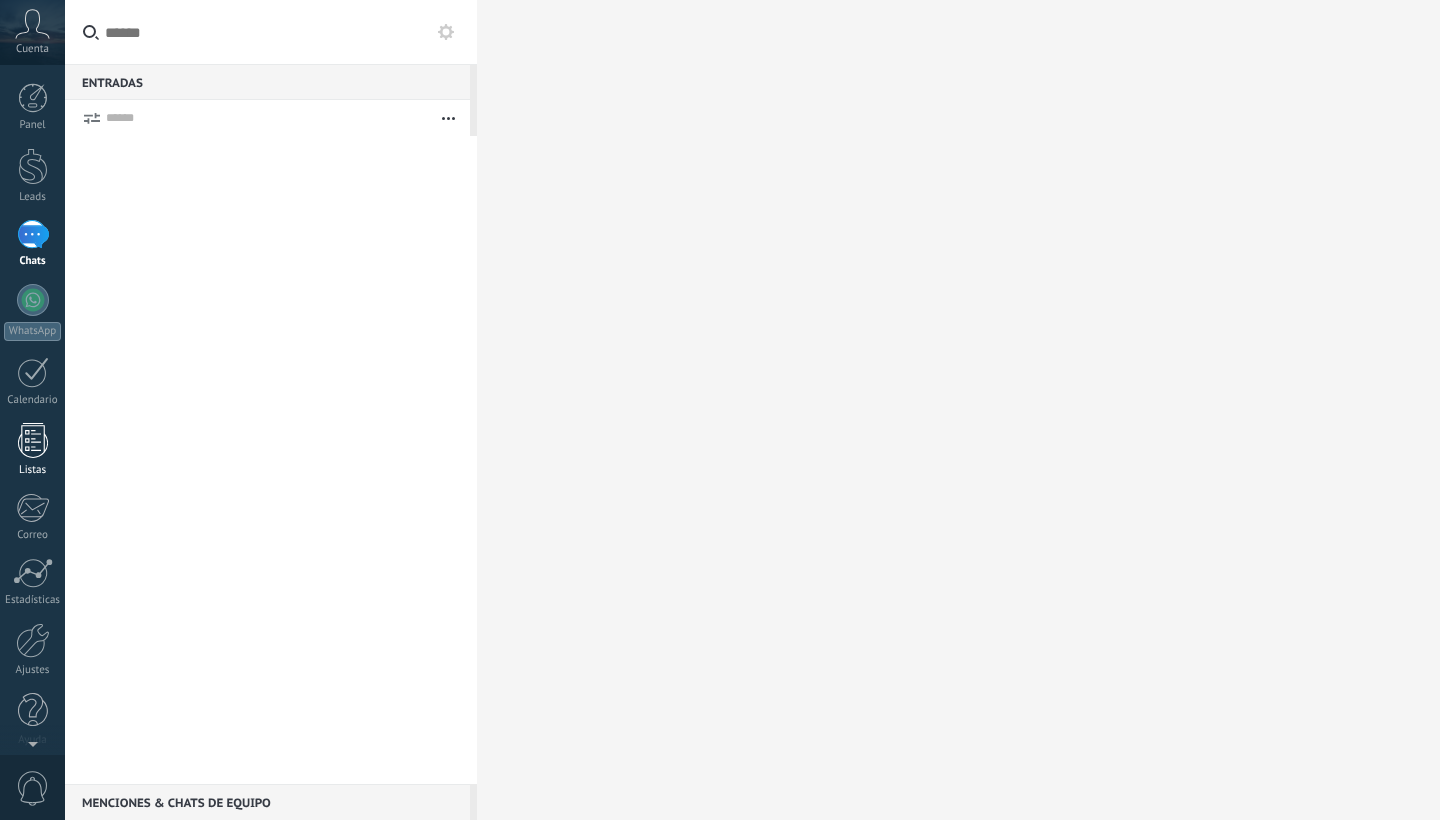 click at bounding box center [33, 440] 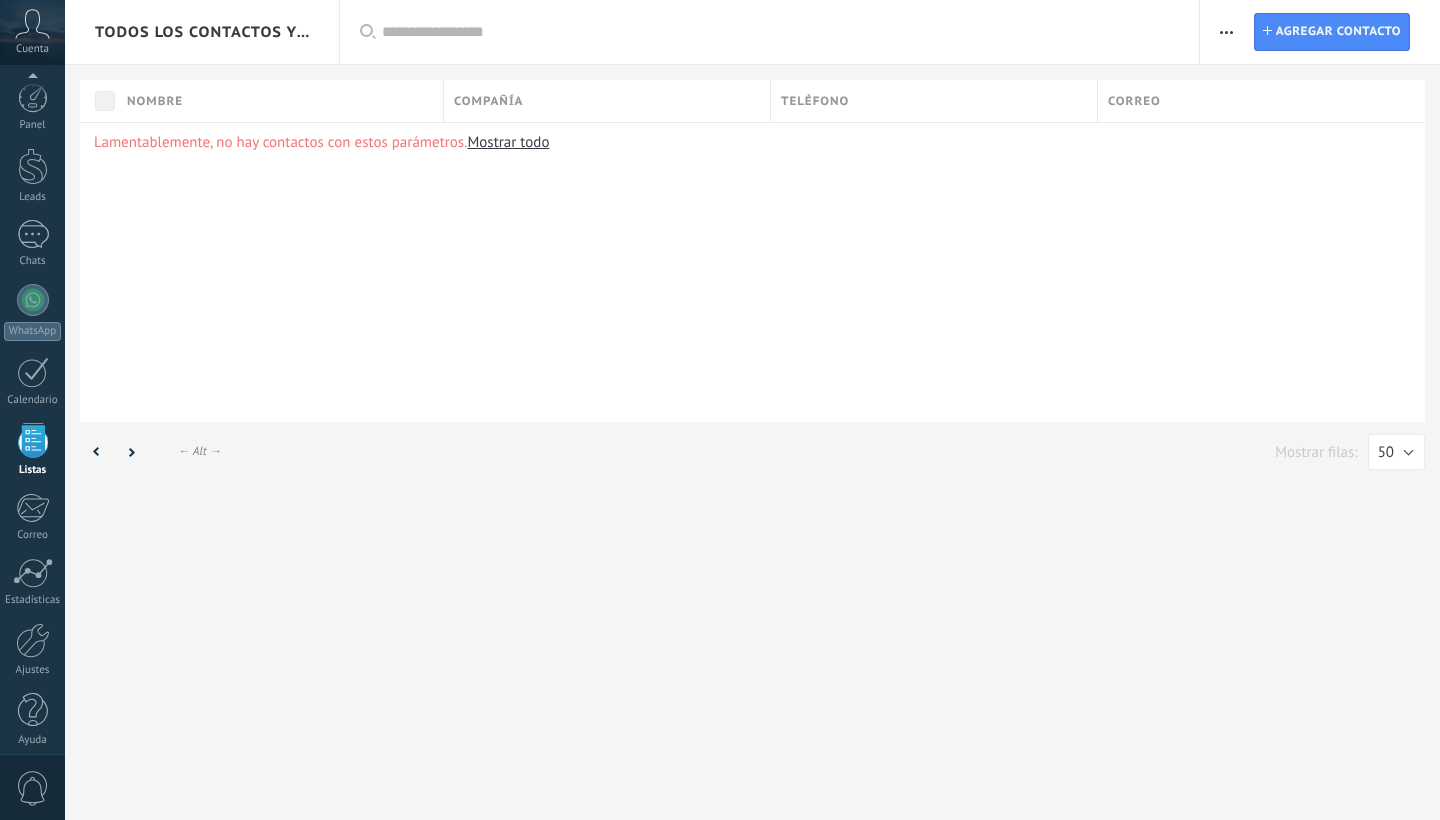 scroll, scrollTop: 12, scrollLeft: 0, axis: vertical 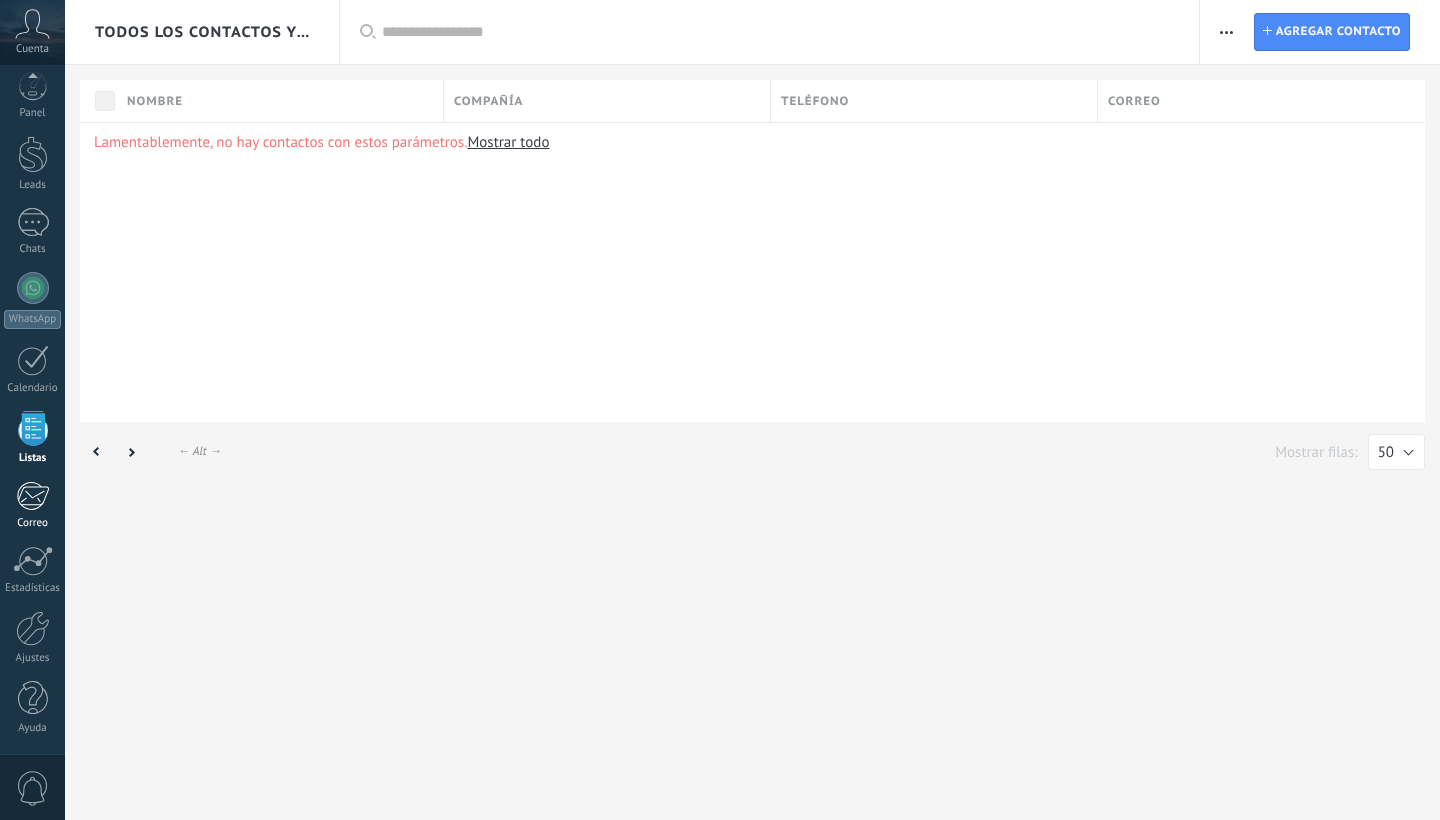click on "Correo" at bounding box center (33, 523) 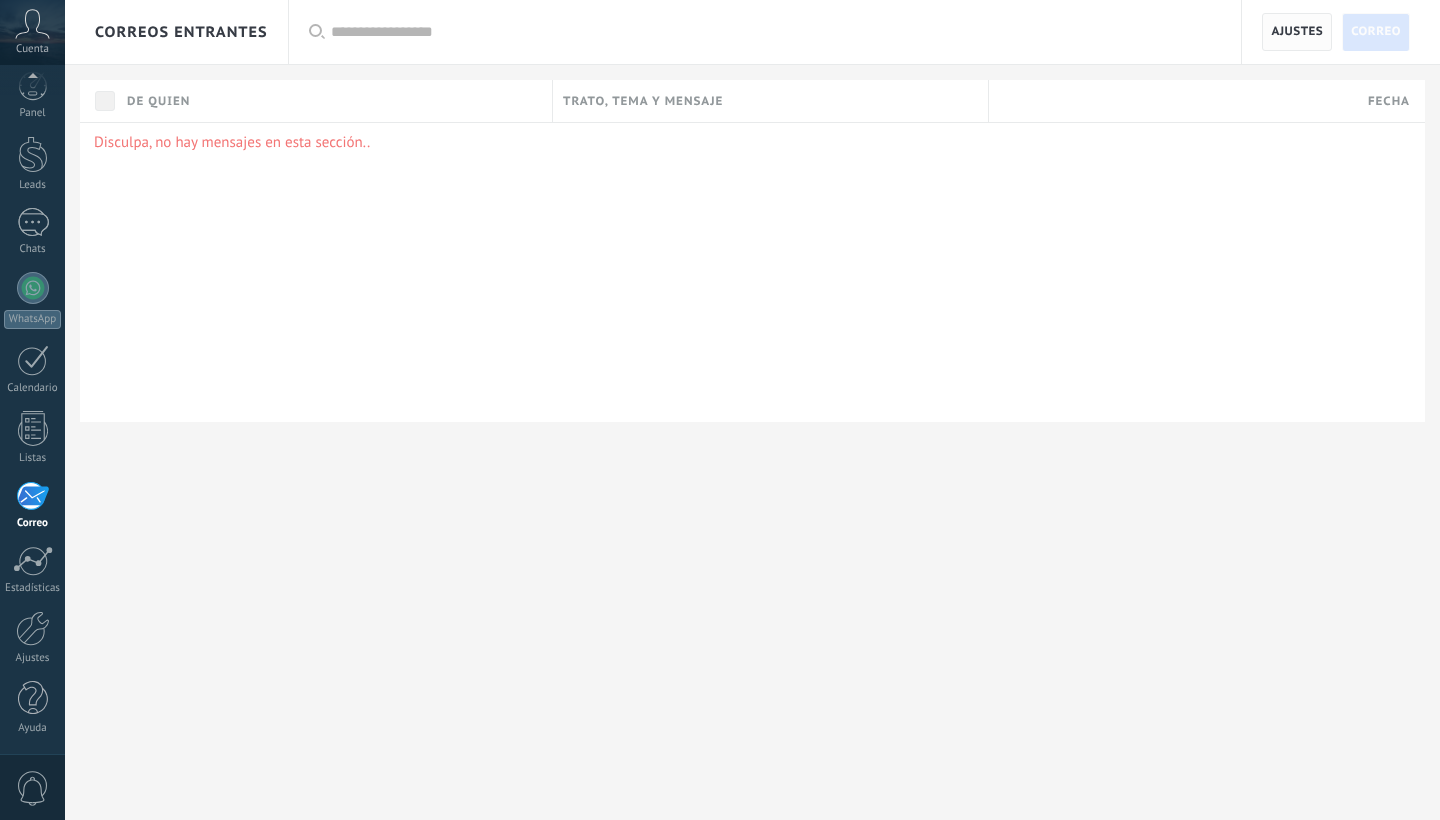 click on "Ajustes" at bounding box center (1297, 32) 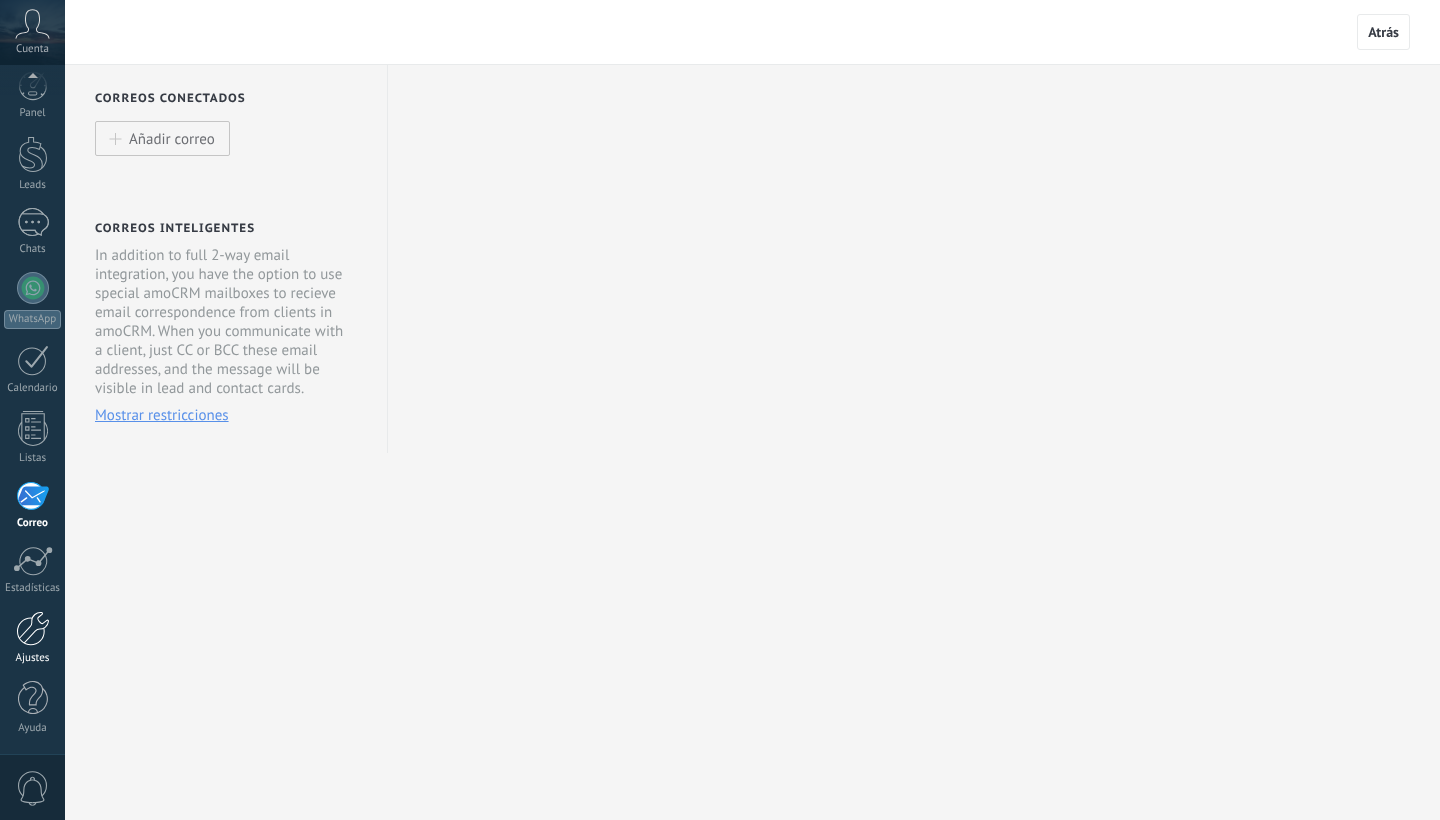 scroll, scrollTop: 0, scrollLeft: 0, axis: both 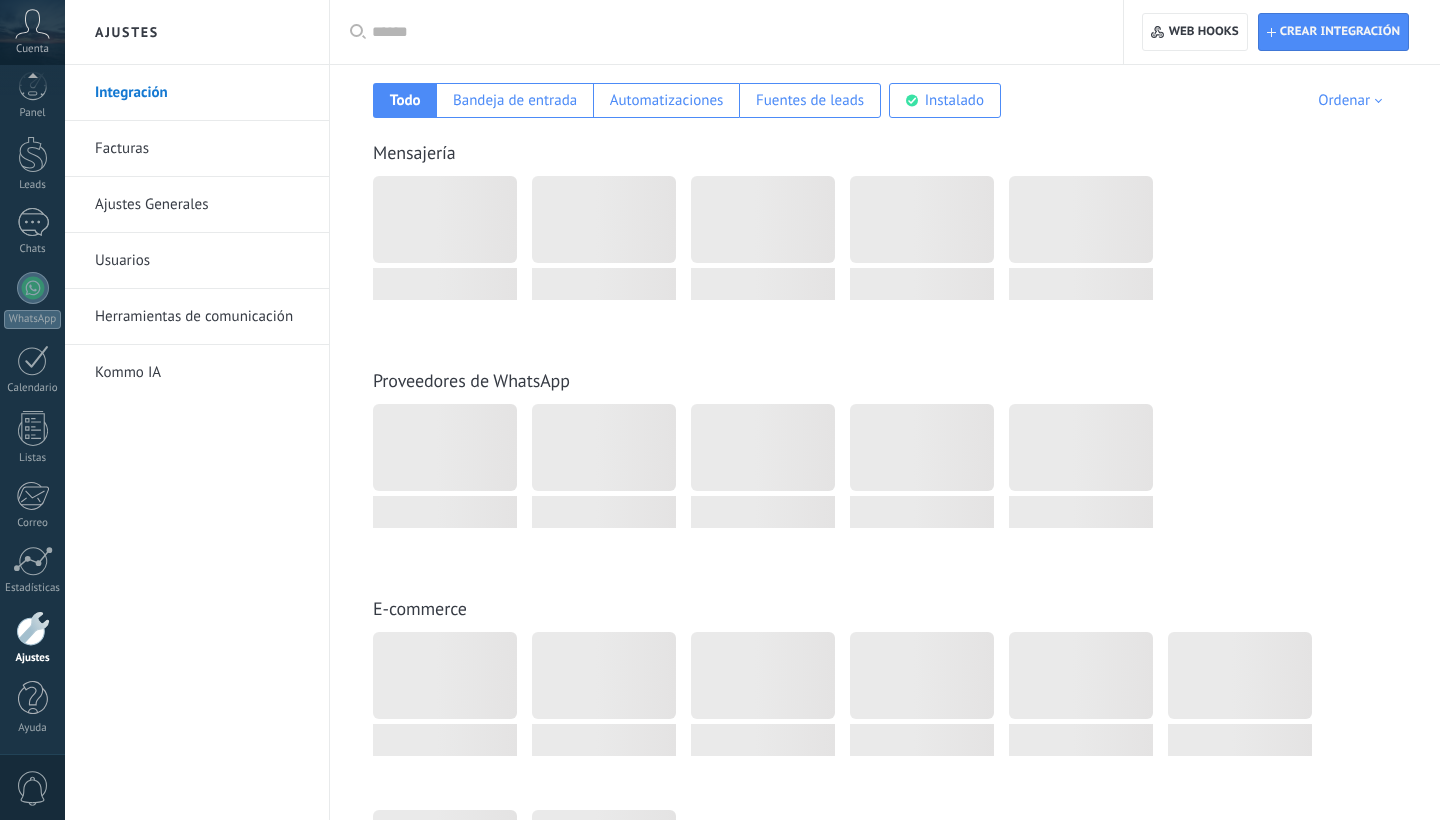 click on "Facturas" at bounding box center (202, 149) 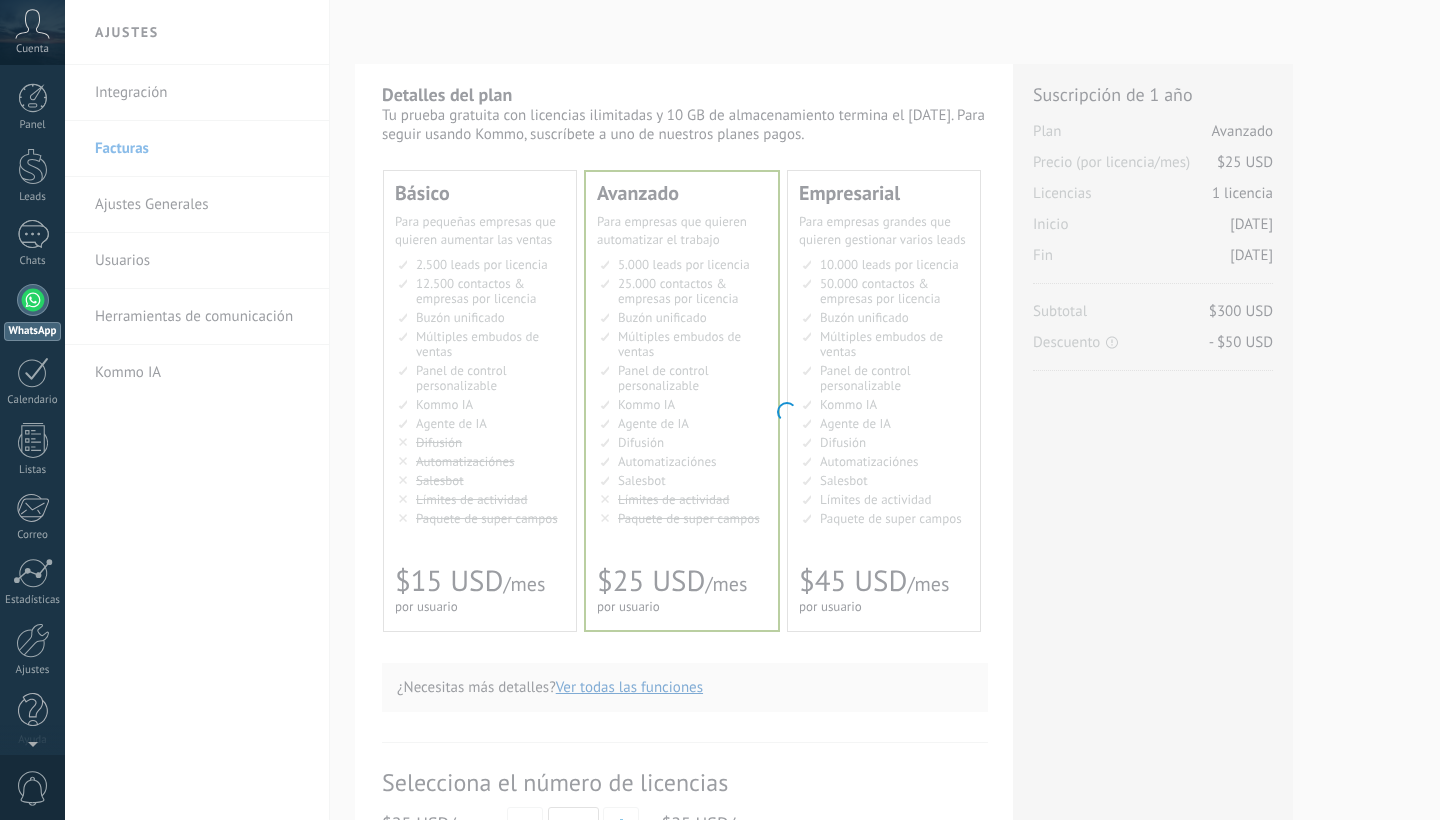 scroll, scrollTop: 0, scrollLeft: 0, axis: both 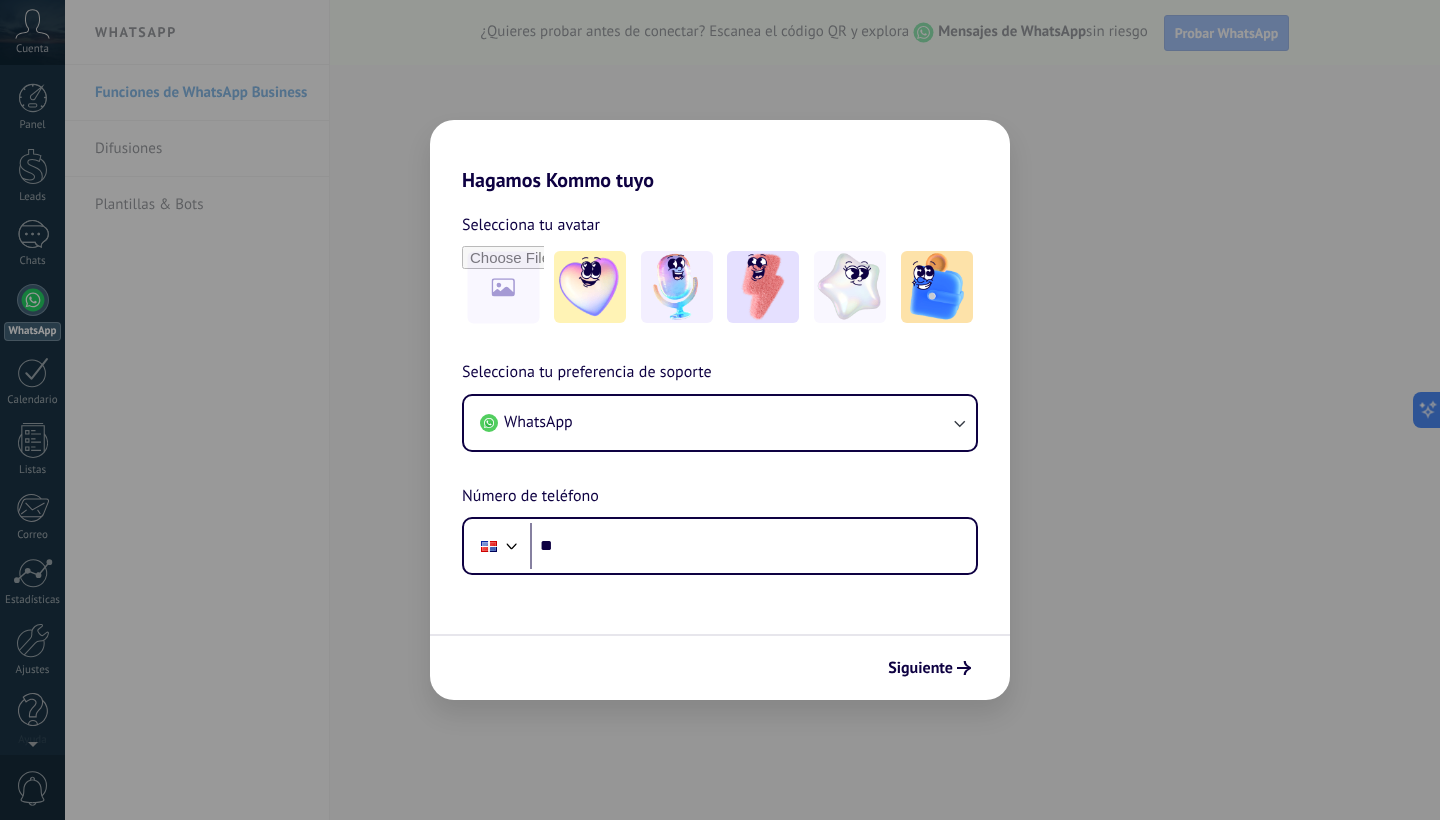 click on "Hagamos Kommo tuyo Selecciona tu avatar Selecciona tu preferencia de soporte WhatsApp Número de teléfono Phone ** Siguiente" at bounding box center [720, 410] 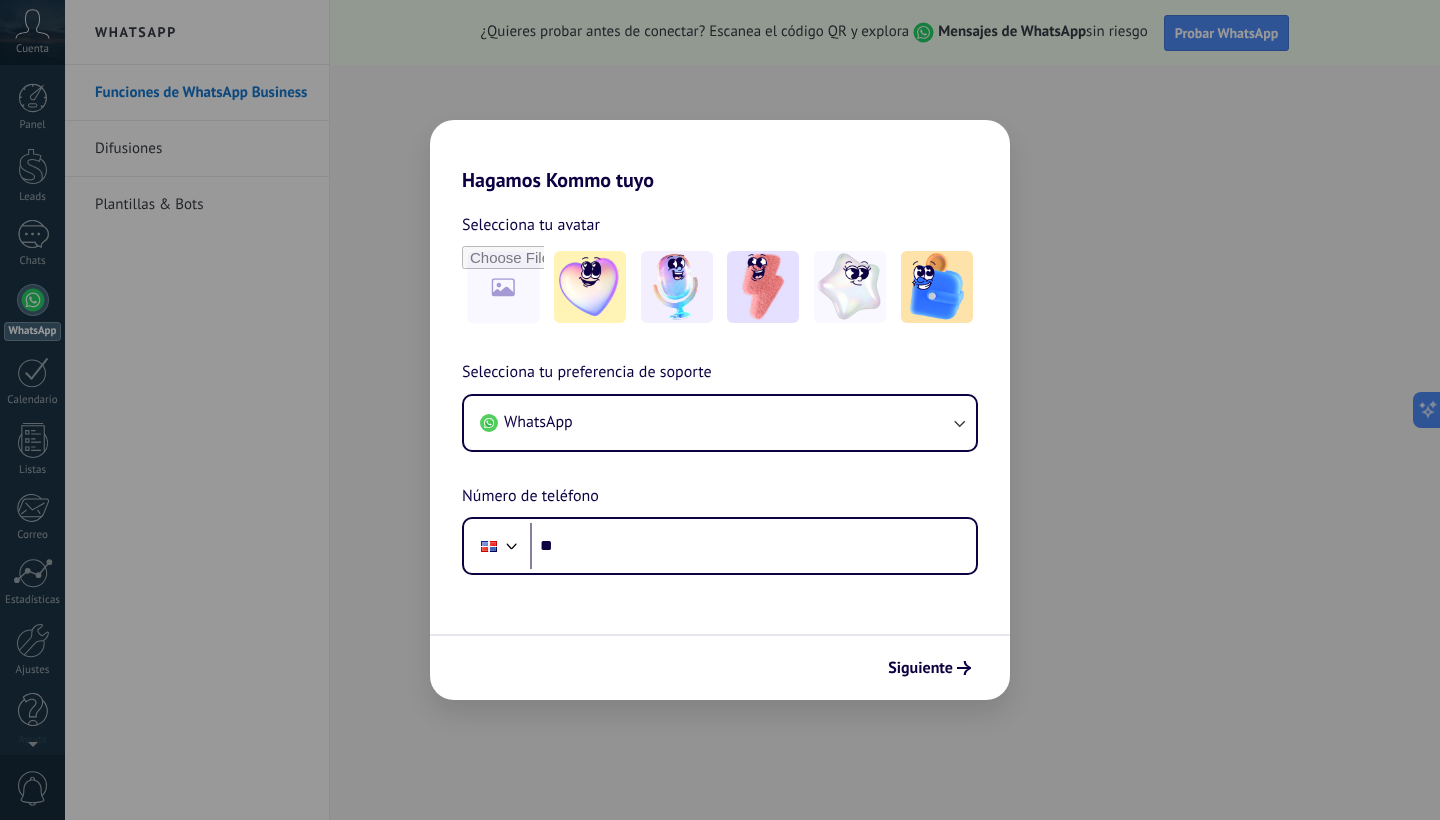 click on "Hagamos Kommo tuyo Selecciona tu avatar Selecciona tu preferencia de soporte WhatsApp Número de teléfono Phone ** Siguiente" at bounding box center (720, 410) 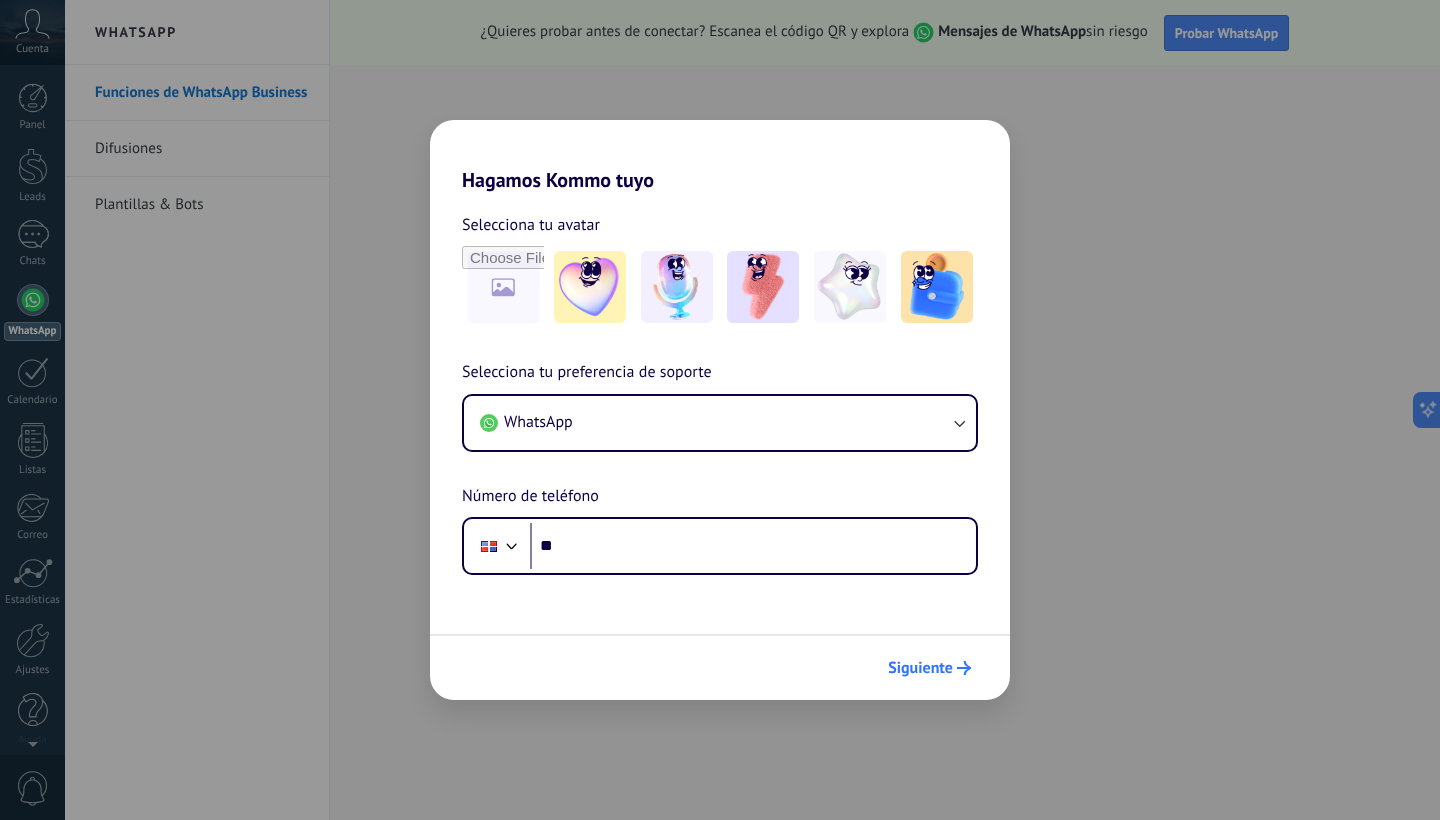 click on "Siguiente" at bounding box center (920, 668) 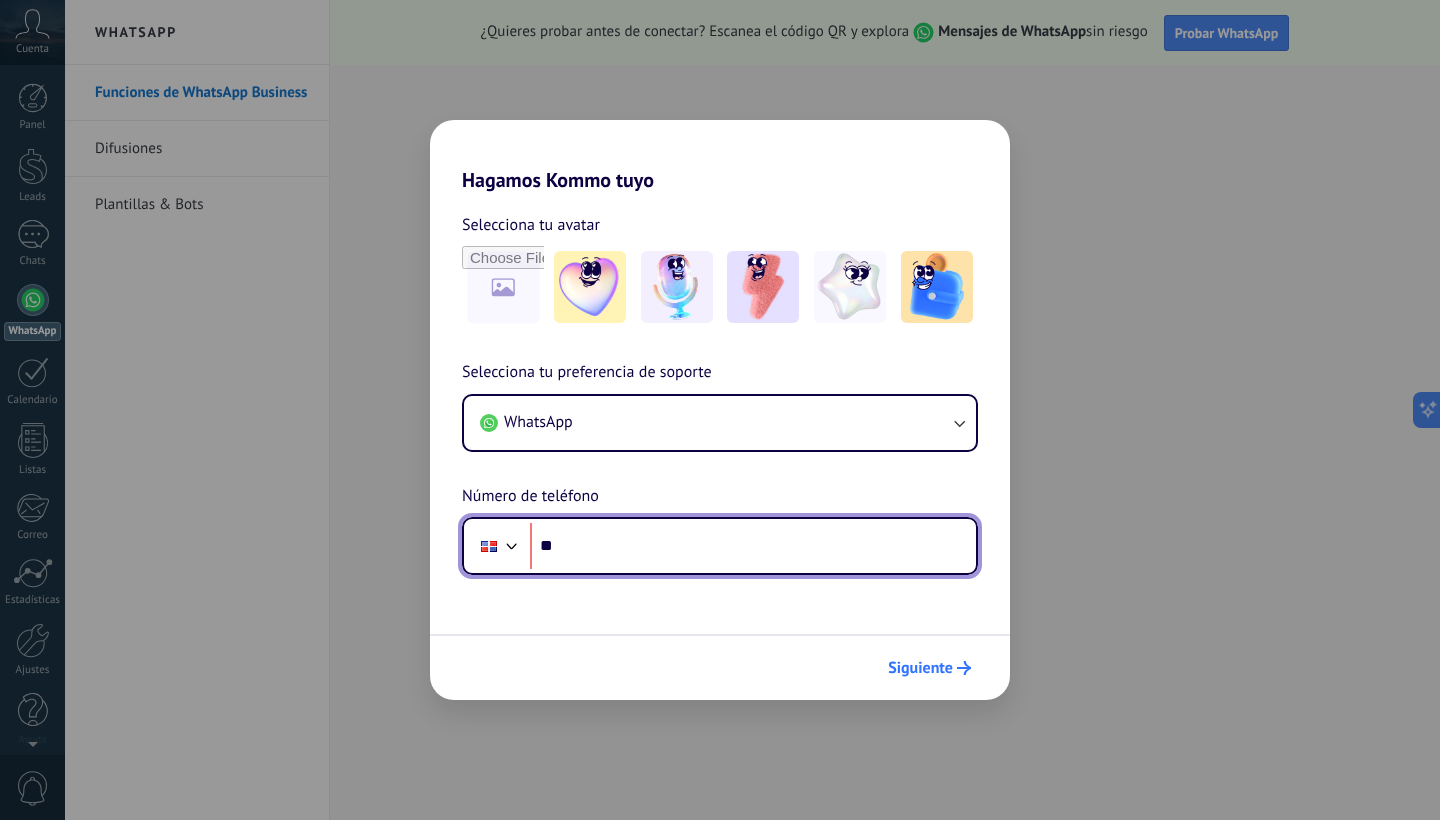 scroll, scrollTop: 0, scrollLeft: 0, axis: both 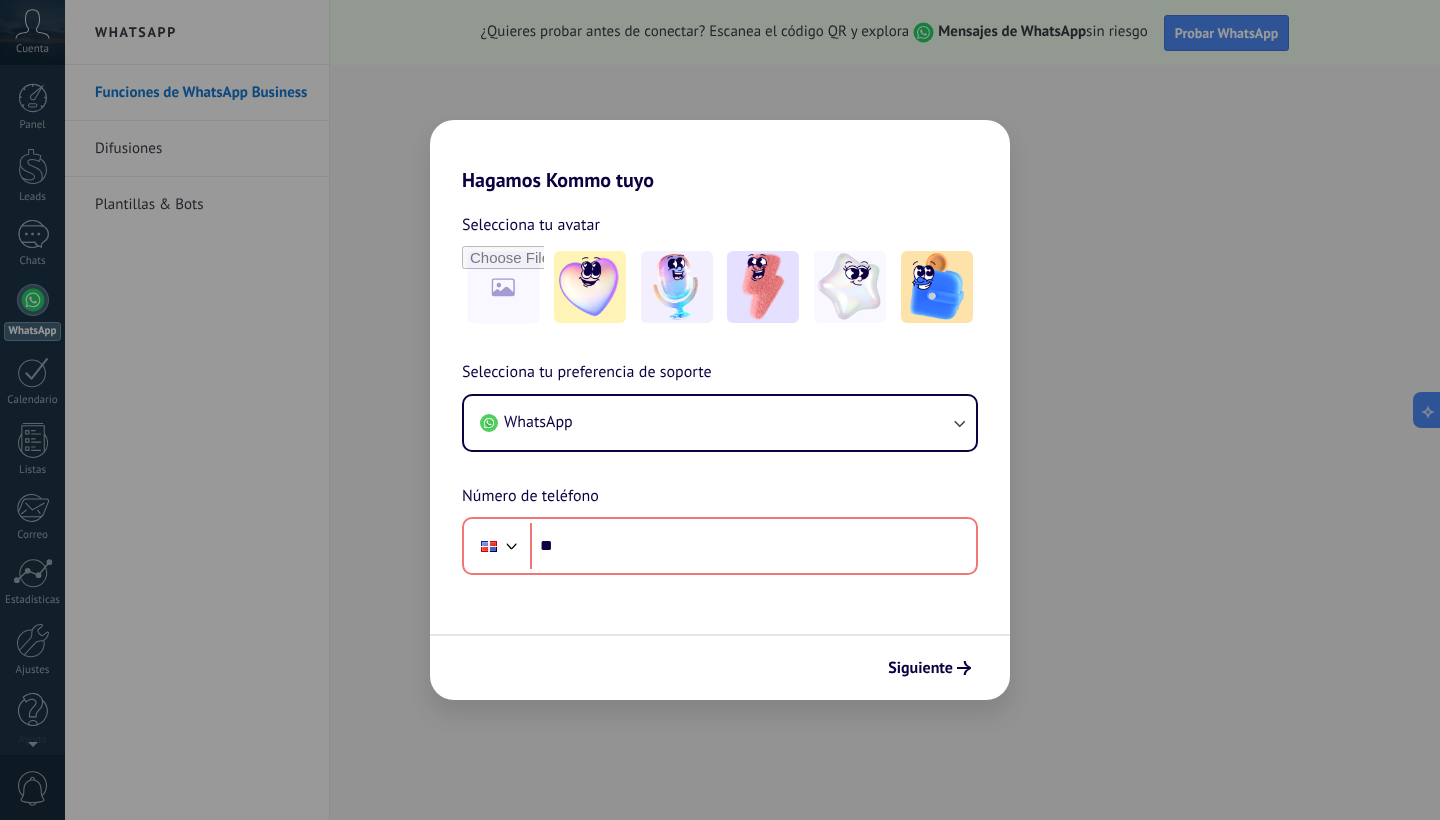 click on "Hagamos Kommo tuyo Selecciona tu avatar Selecciona tu preferencia de soporte WhatsApp Número de teléfono Phone ** Siguiente" at bounding box center (720, 410) 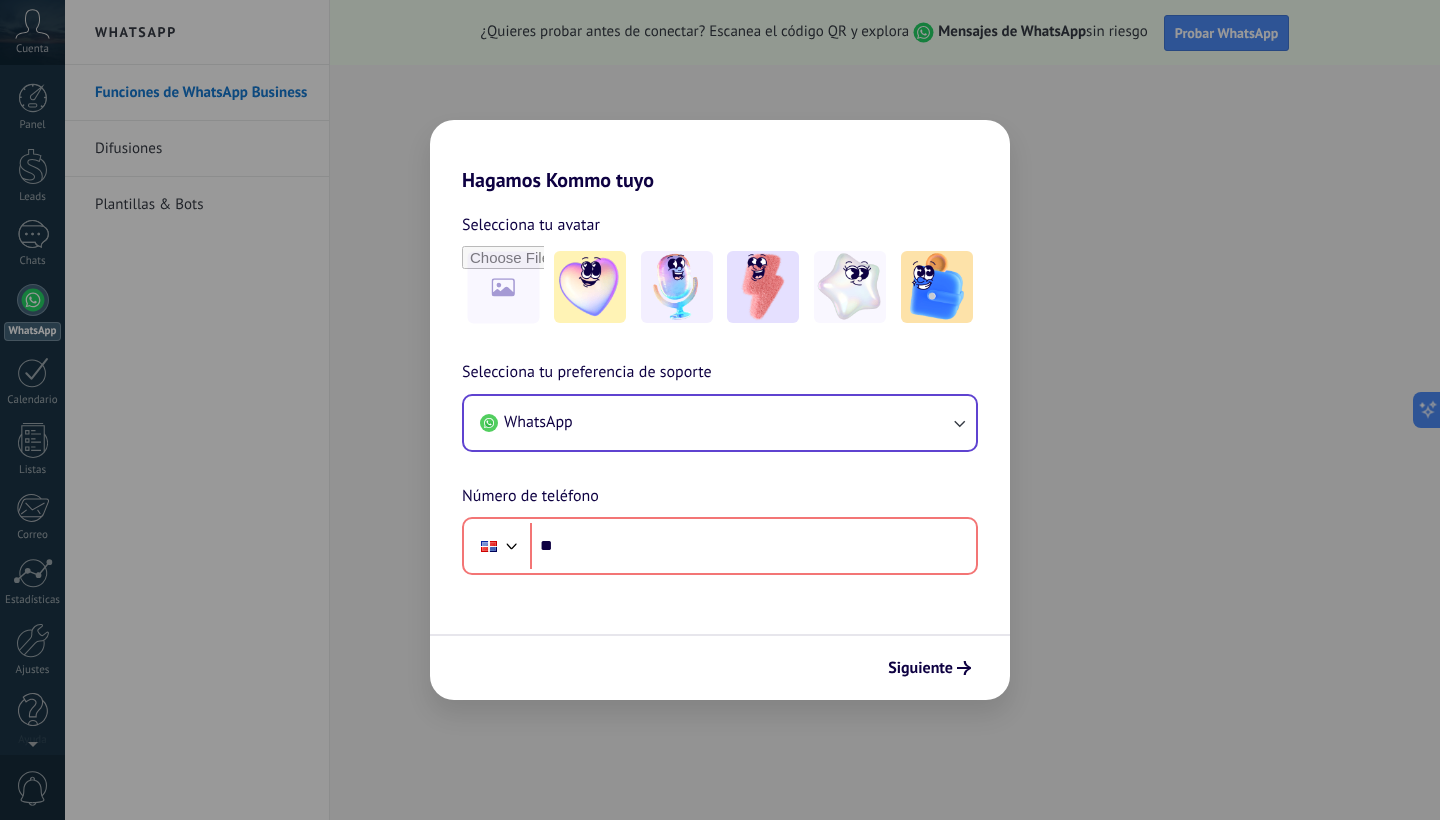 click on "WhatsApp" at bounding box center (720, 423) 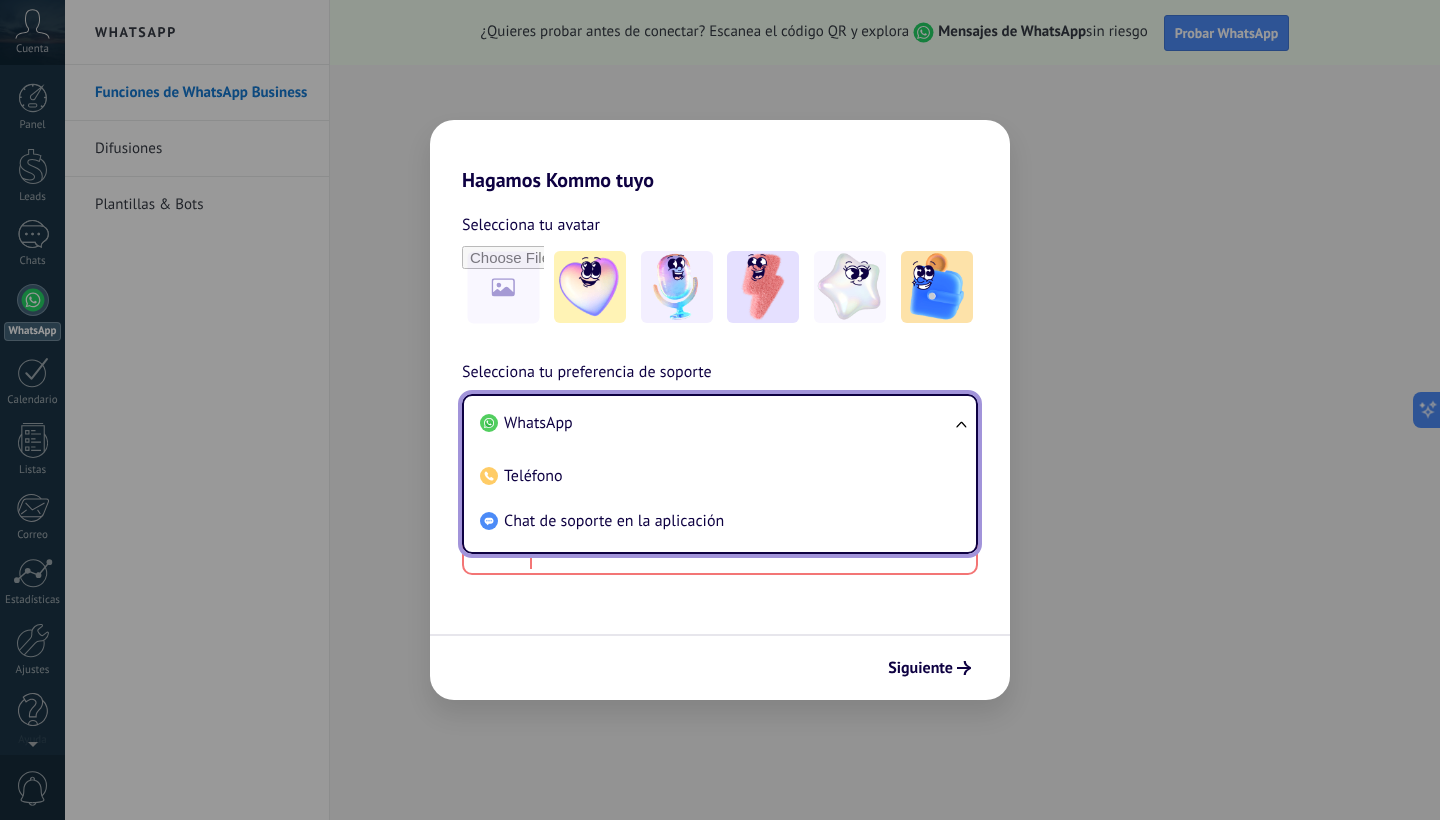 click on "WhatsApp" at bounding box center (716, 423) 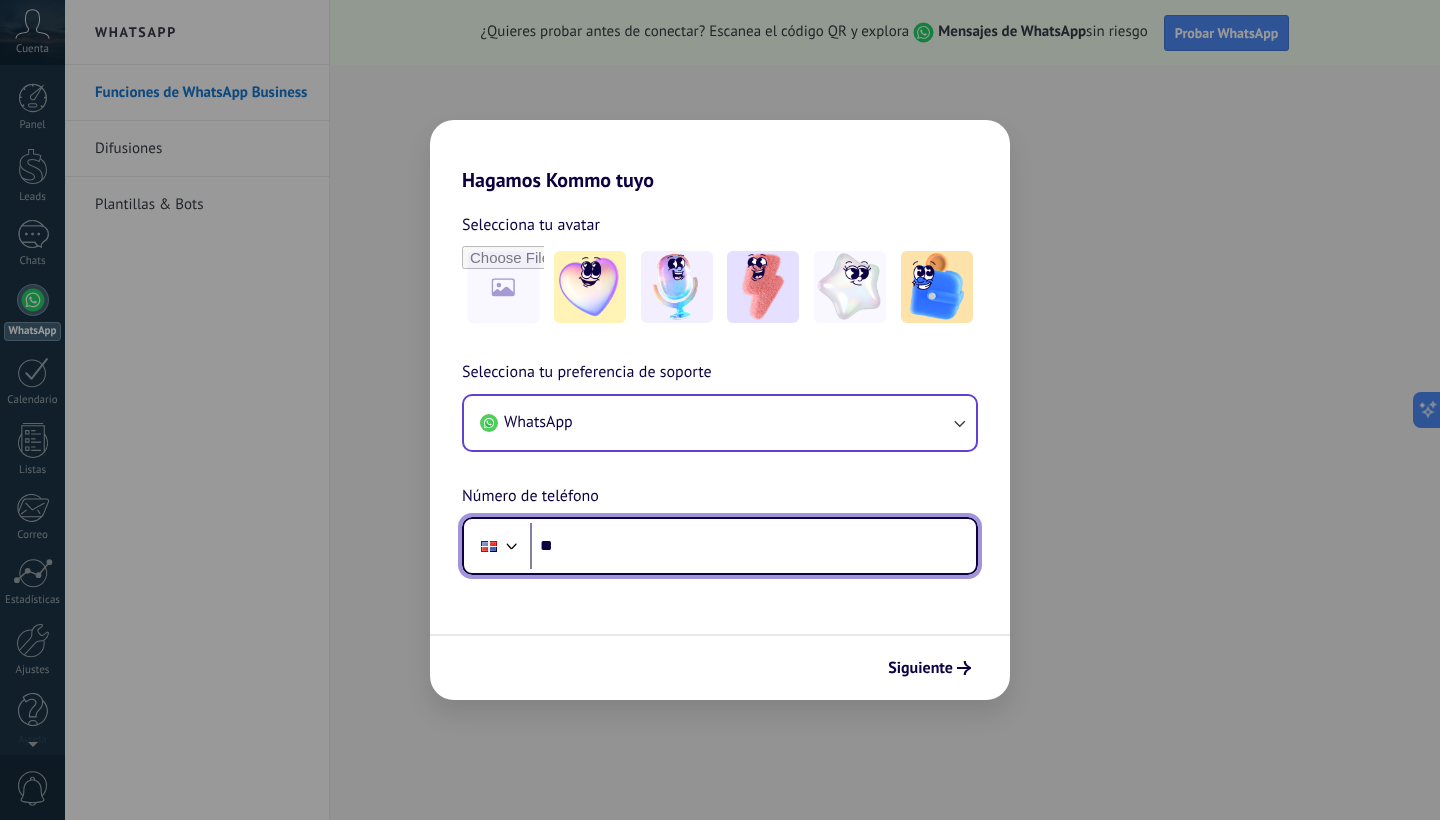 click on "**" at bounding box center (753, 546) 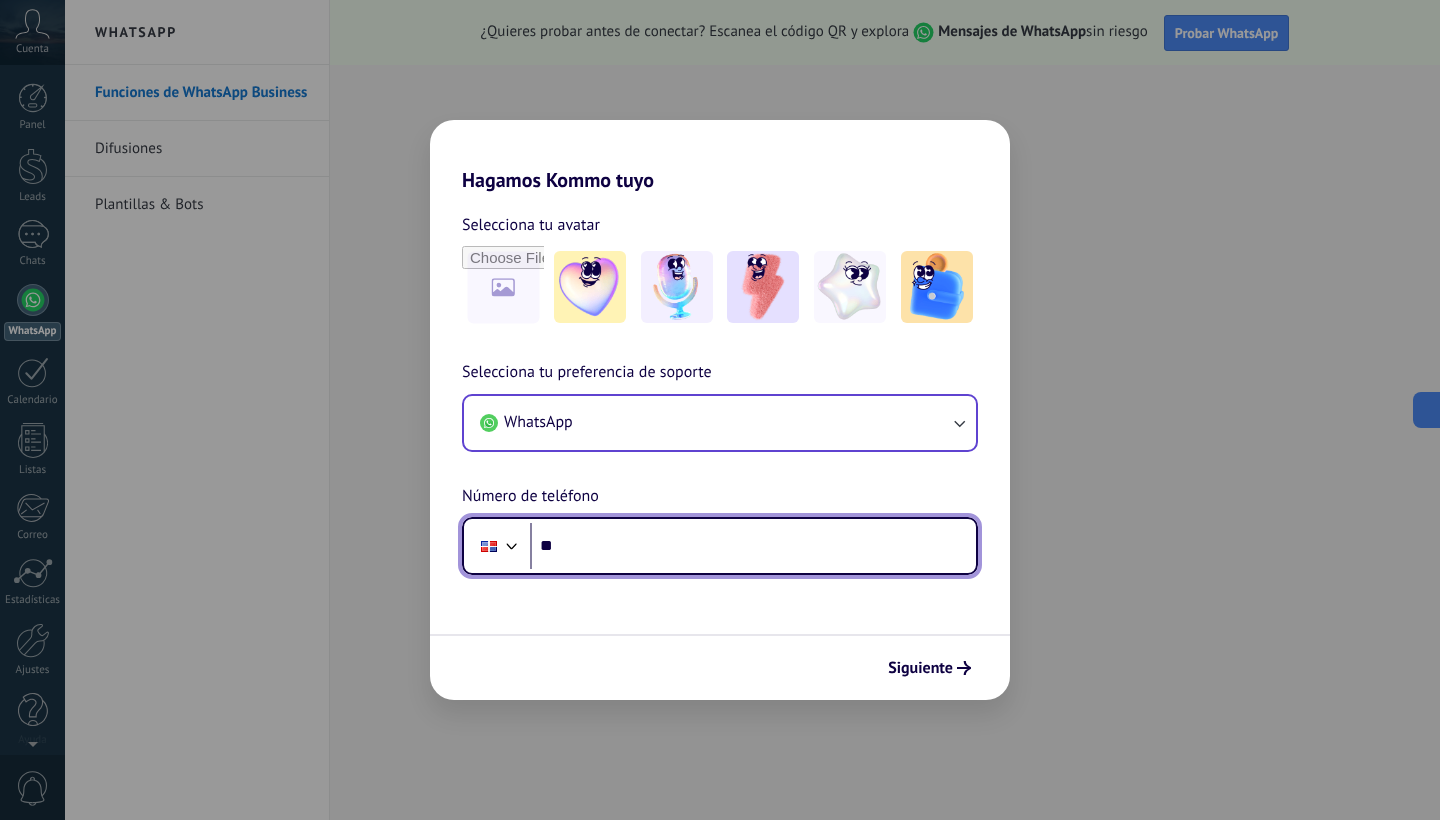 click at bounding box center [512, 544] 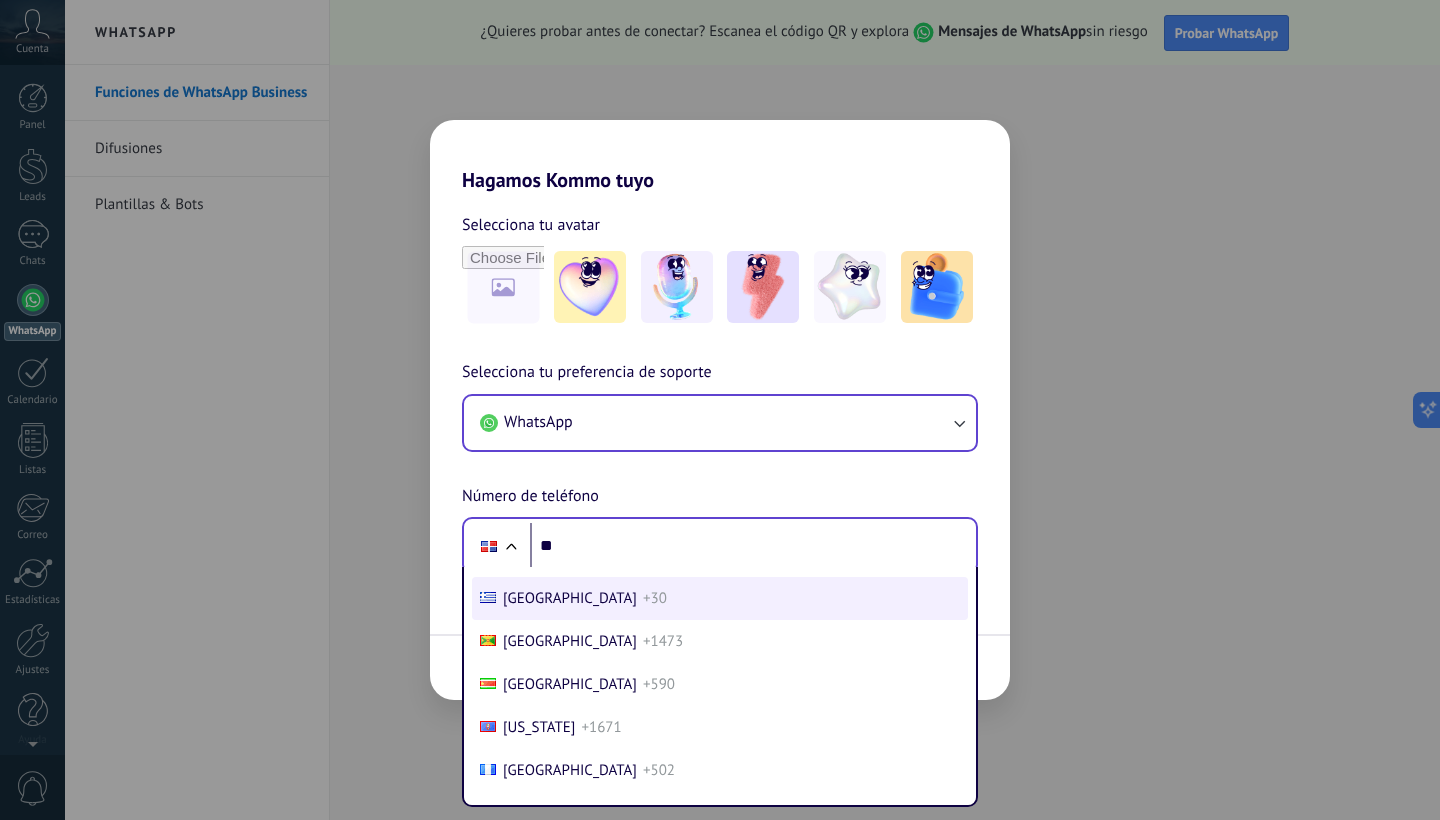 scroll, scrollTop: 3073, scrollLeft: 0, axis: vertical 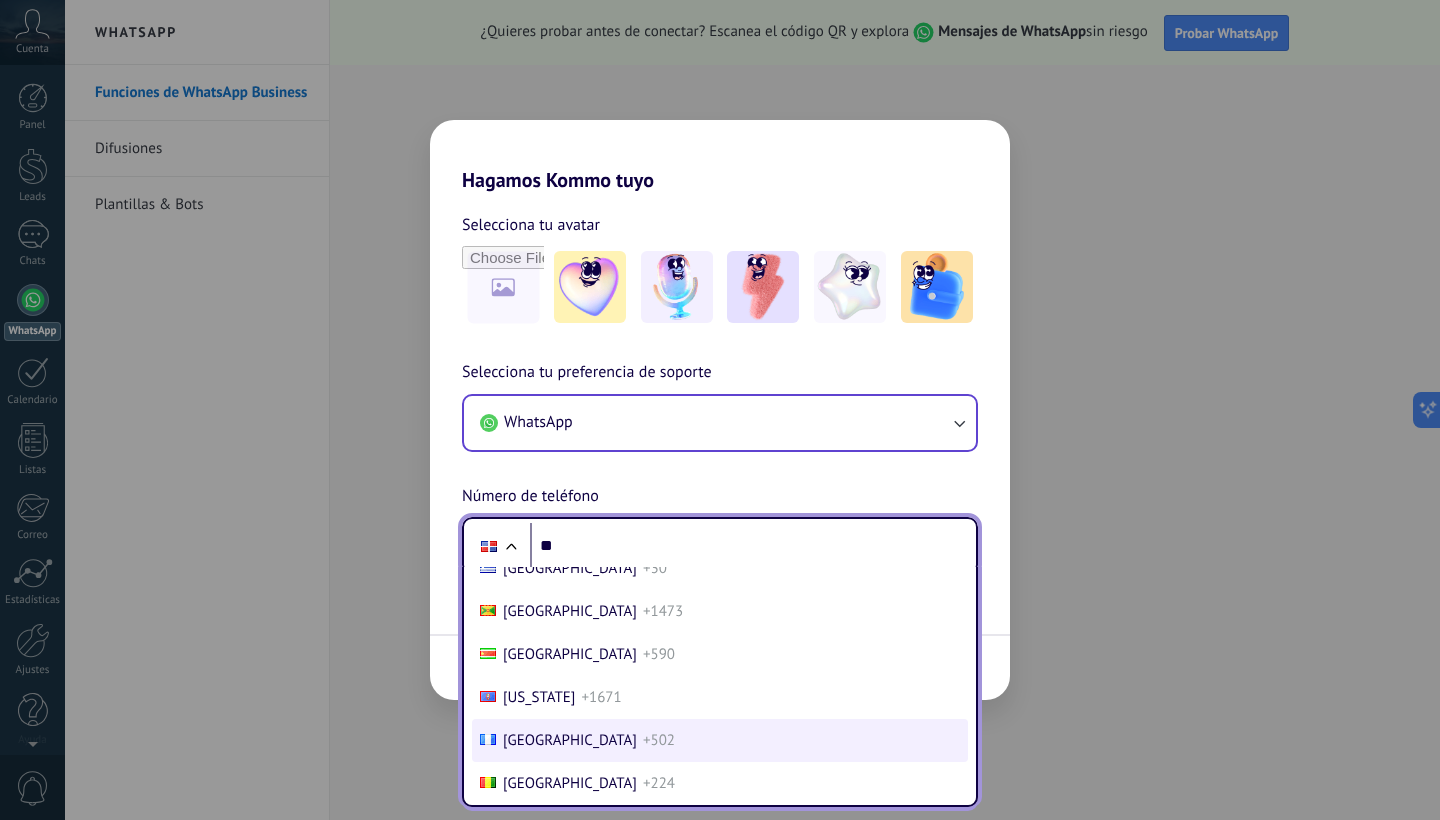 click on "[GEOGRAPHIC_DATA] +502" at bounding box center [720, 740] 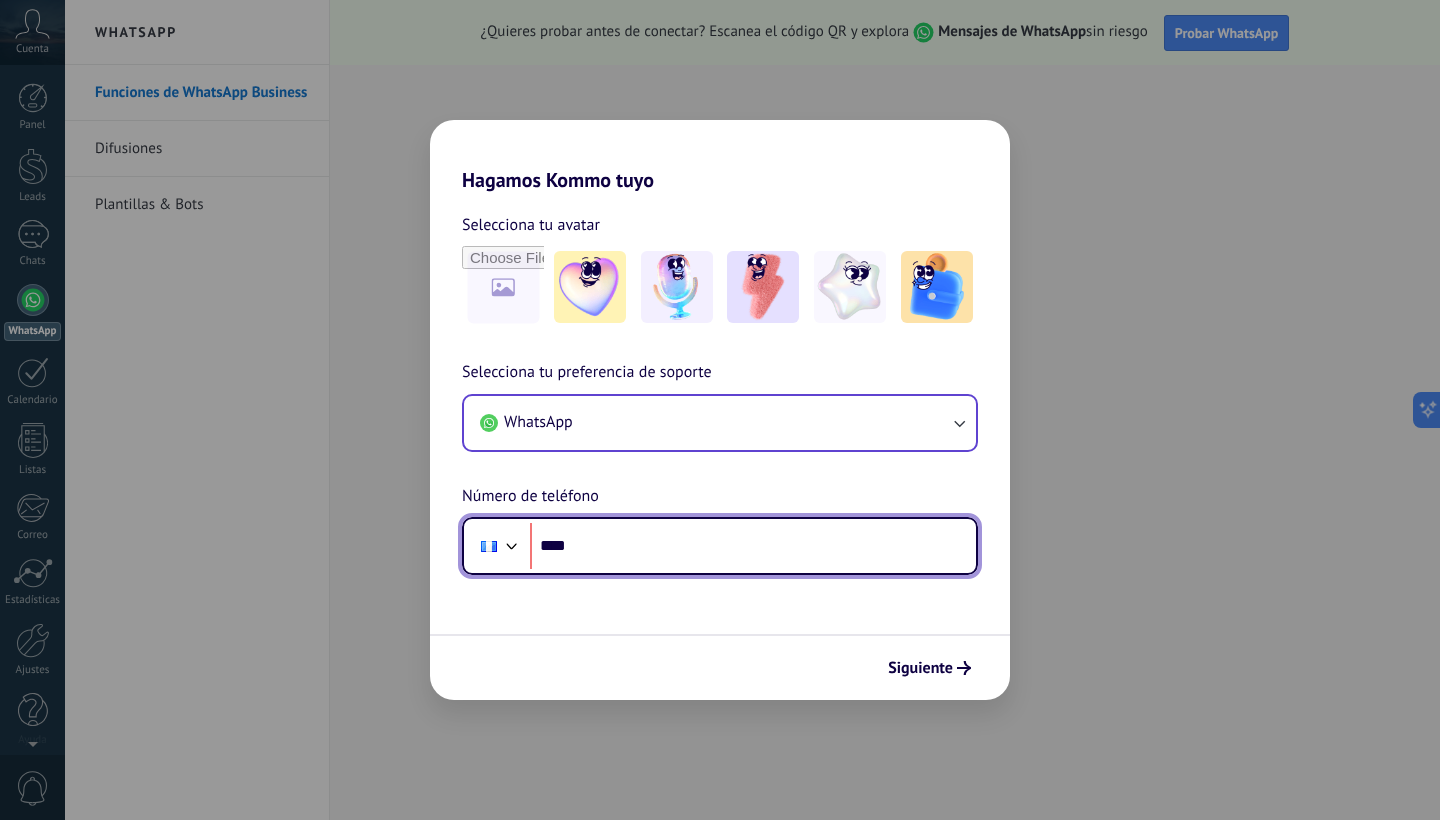 click on "****" at bounding box center [753, 546] 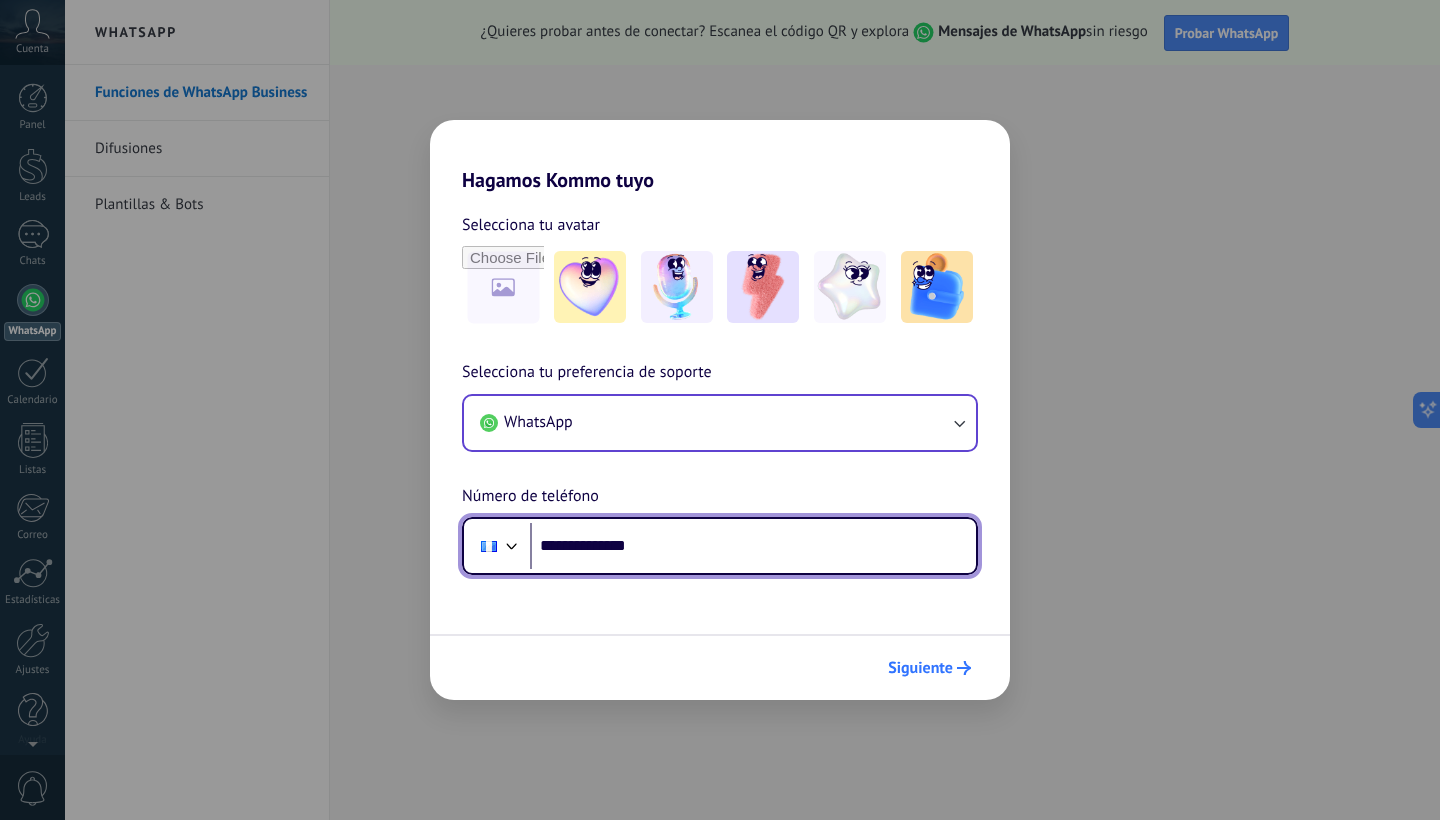 type on "**********" 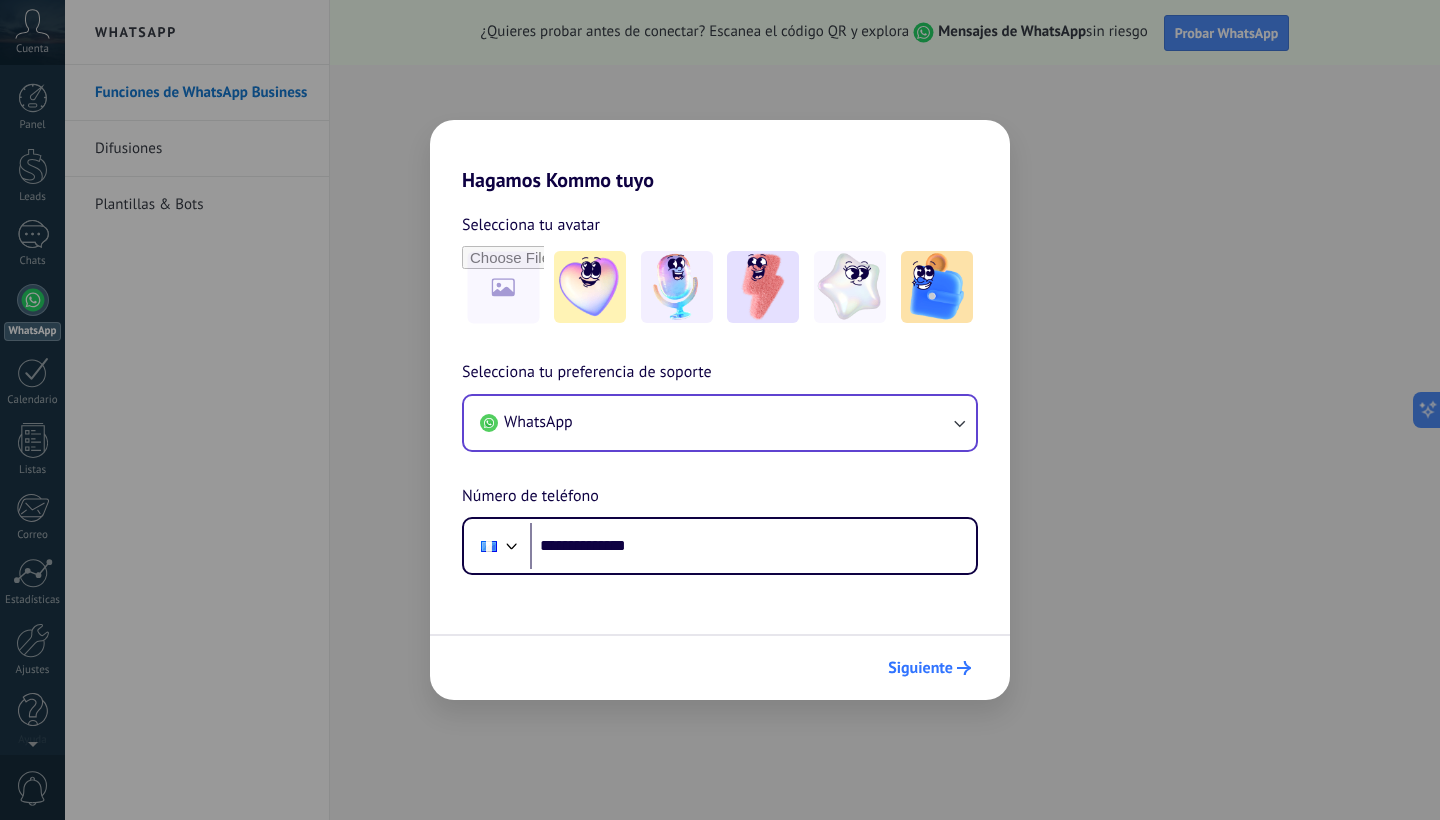 click on "Siguiente" at bounding box center [920, 668] 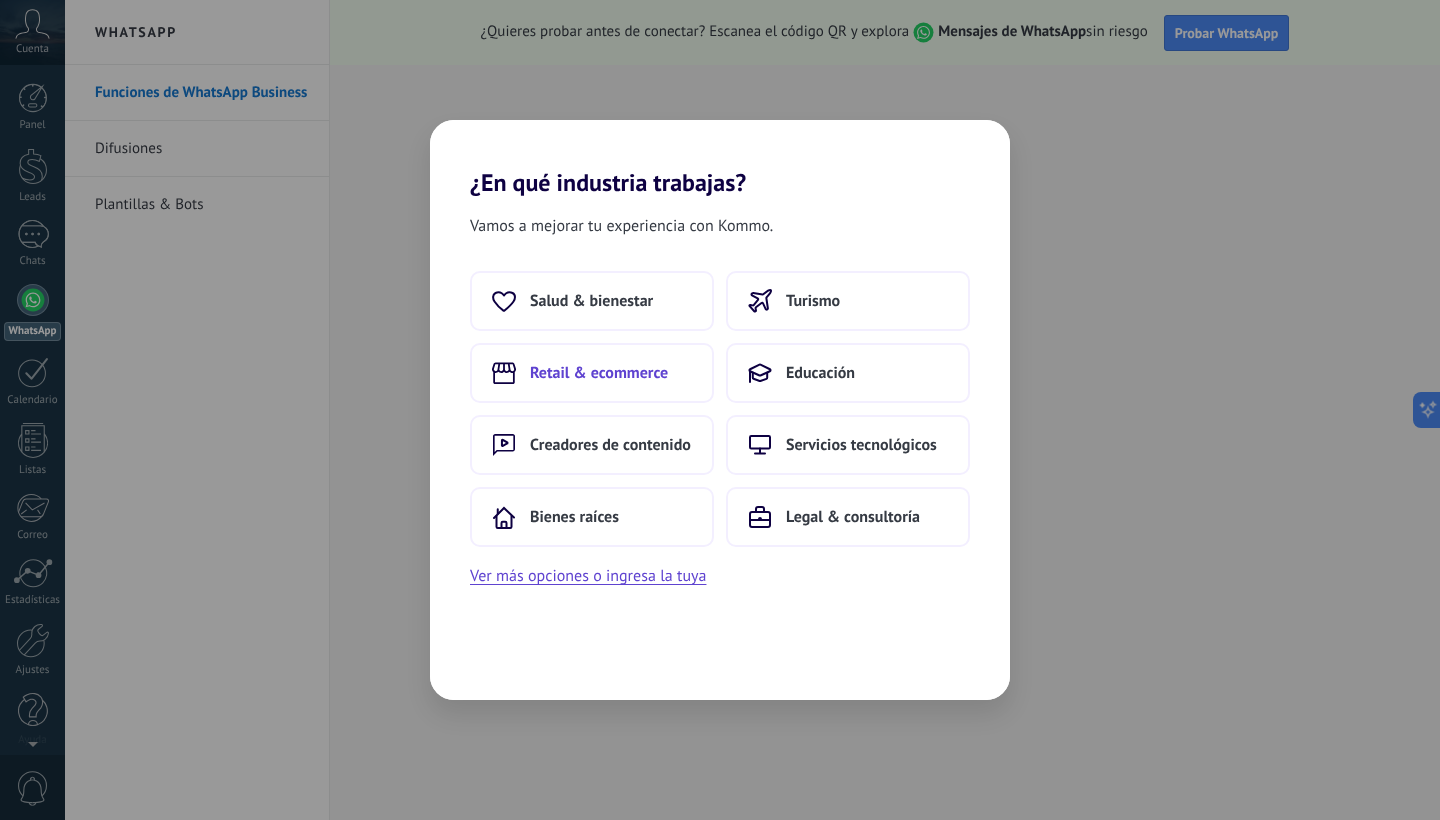 click on "Retail & ecommerce" at bounding box center (599, 373) 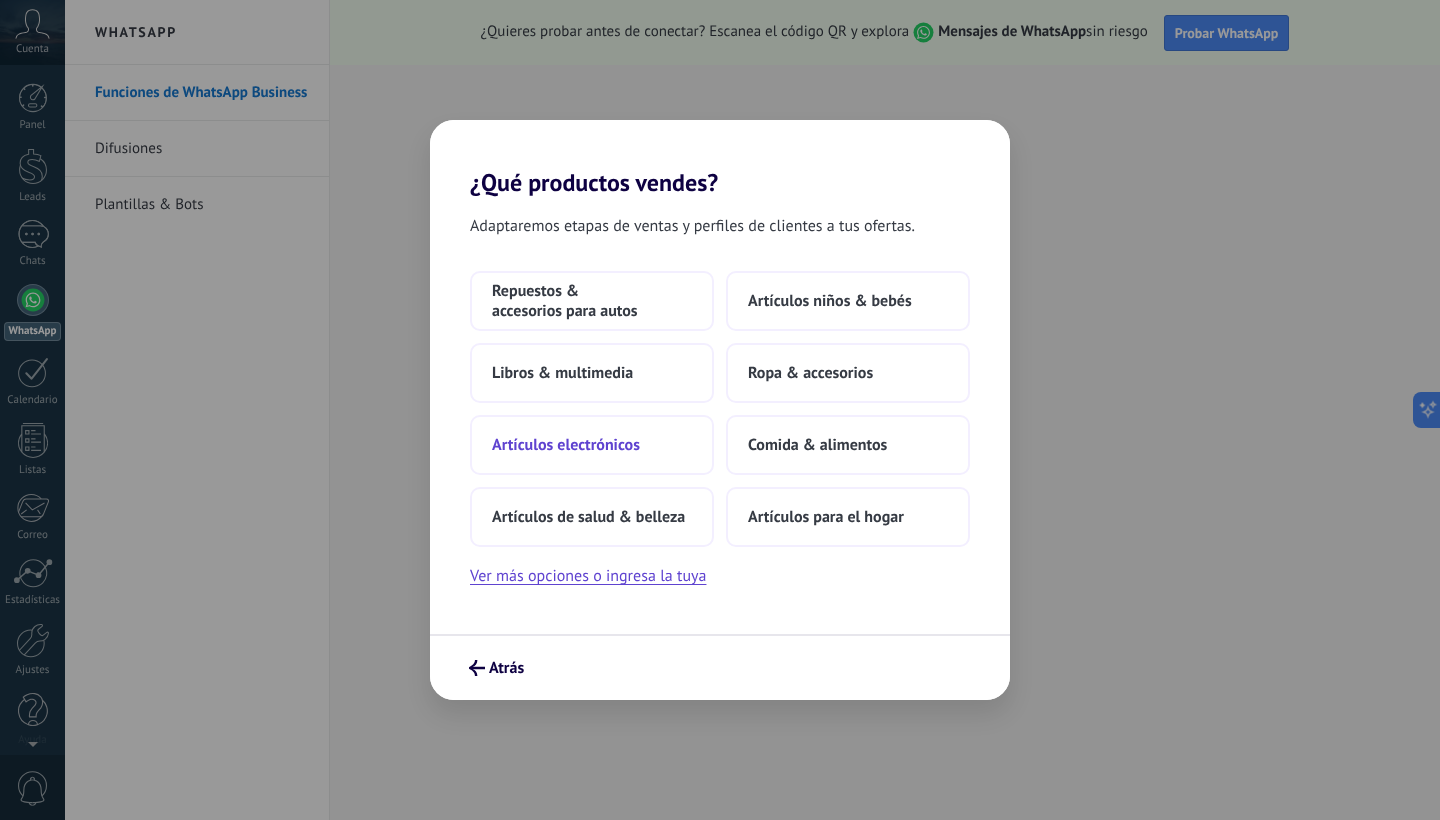 click on "Artículos electrónicos" at bounding box center [592, 445] 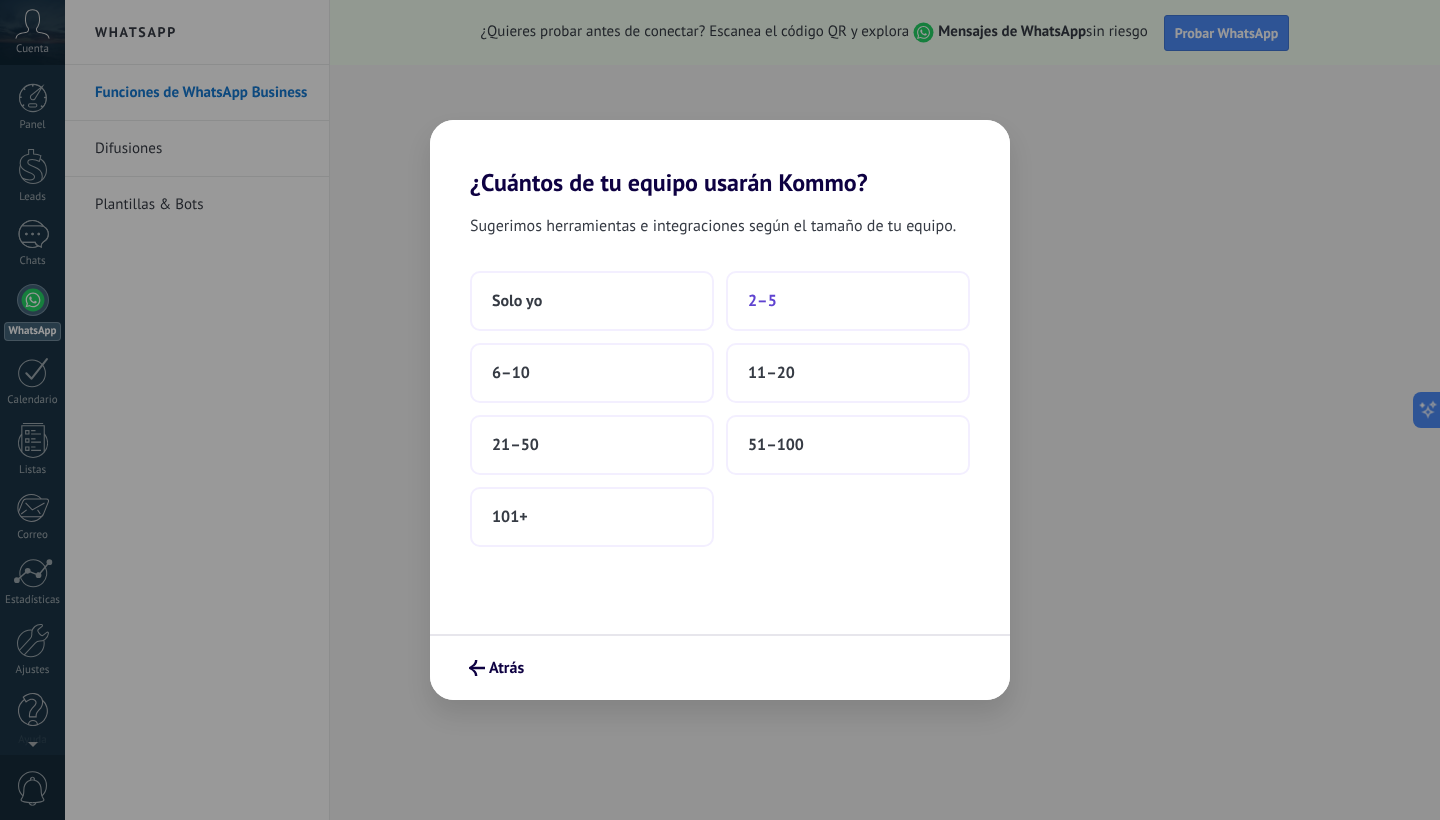 click on "2–5" at bounding box center (848, 301) 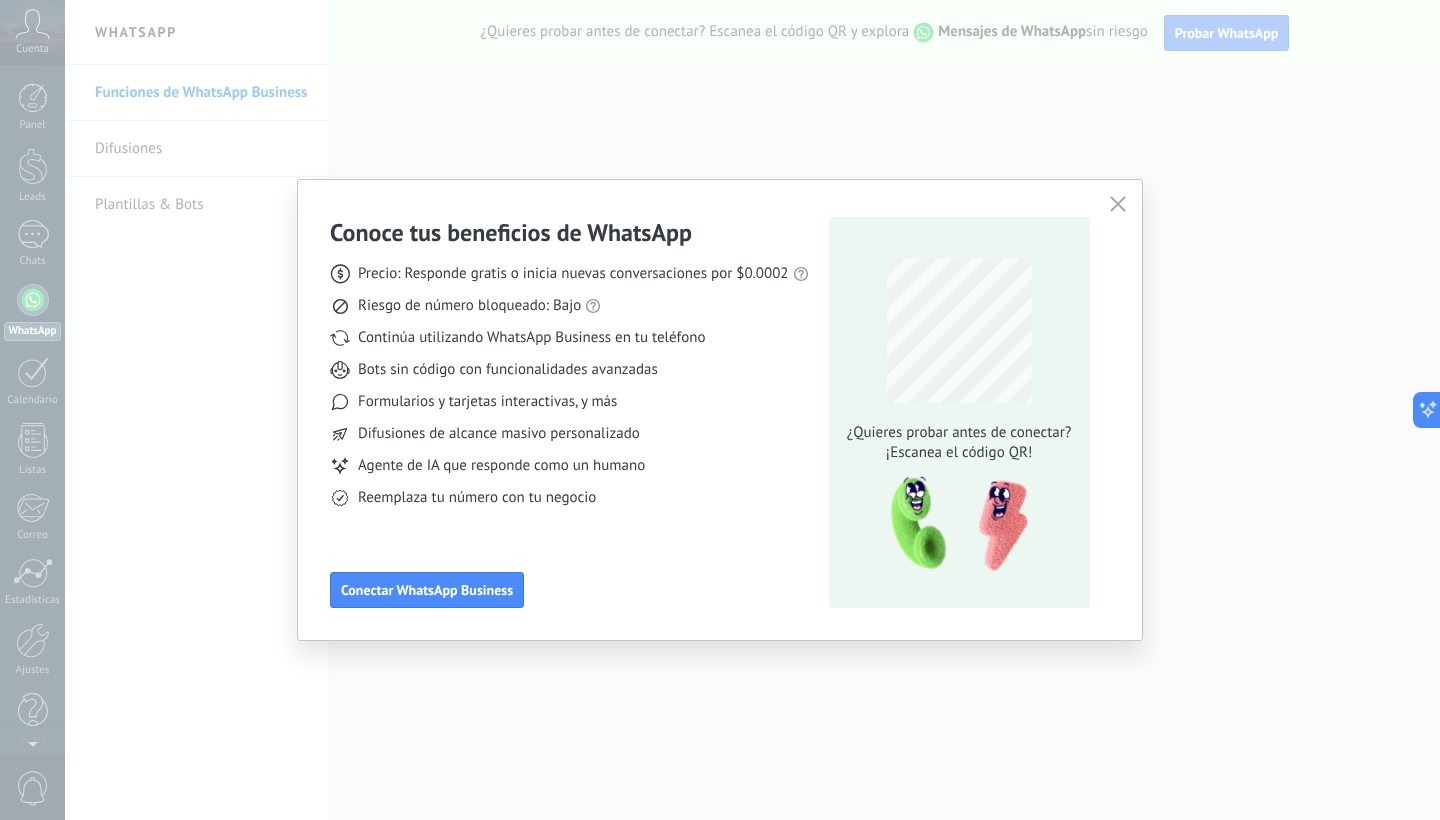 click at bounding box center (1118, 205) 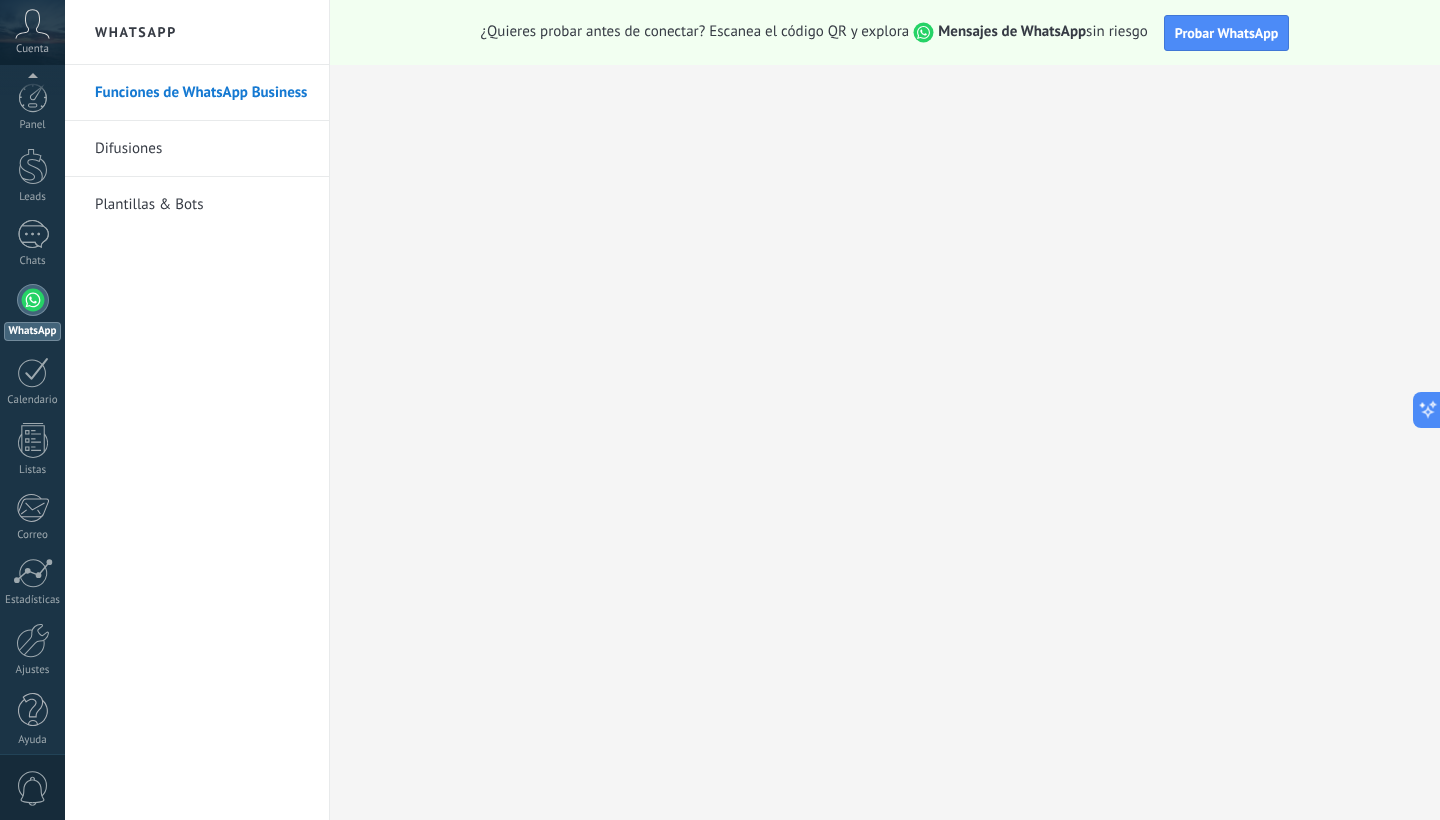 scroll, scrollTop: 12, scrollLeft: 0, axis: vertical 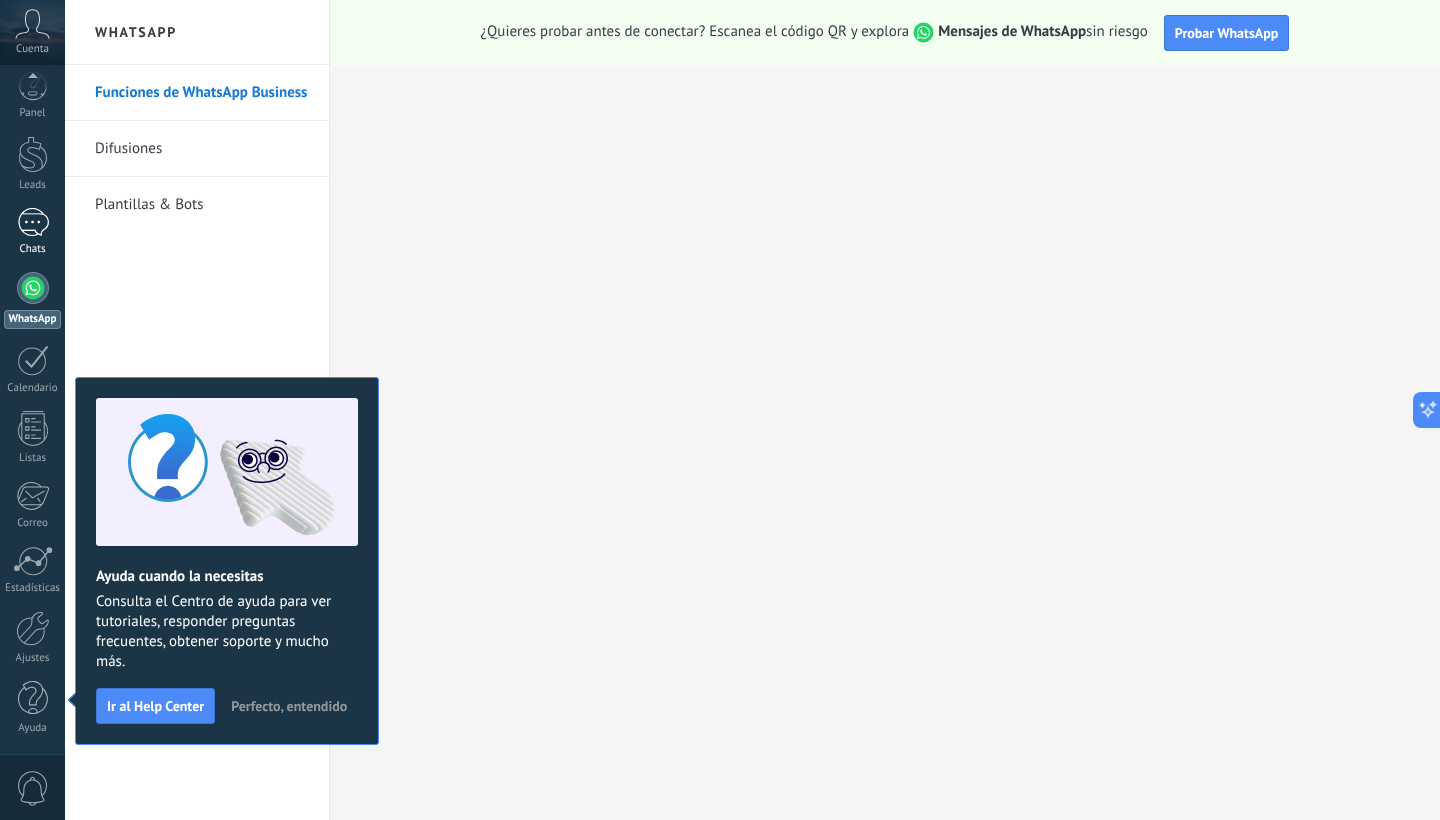 click at bounding box center [33, 222] 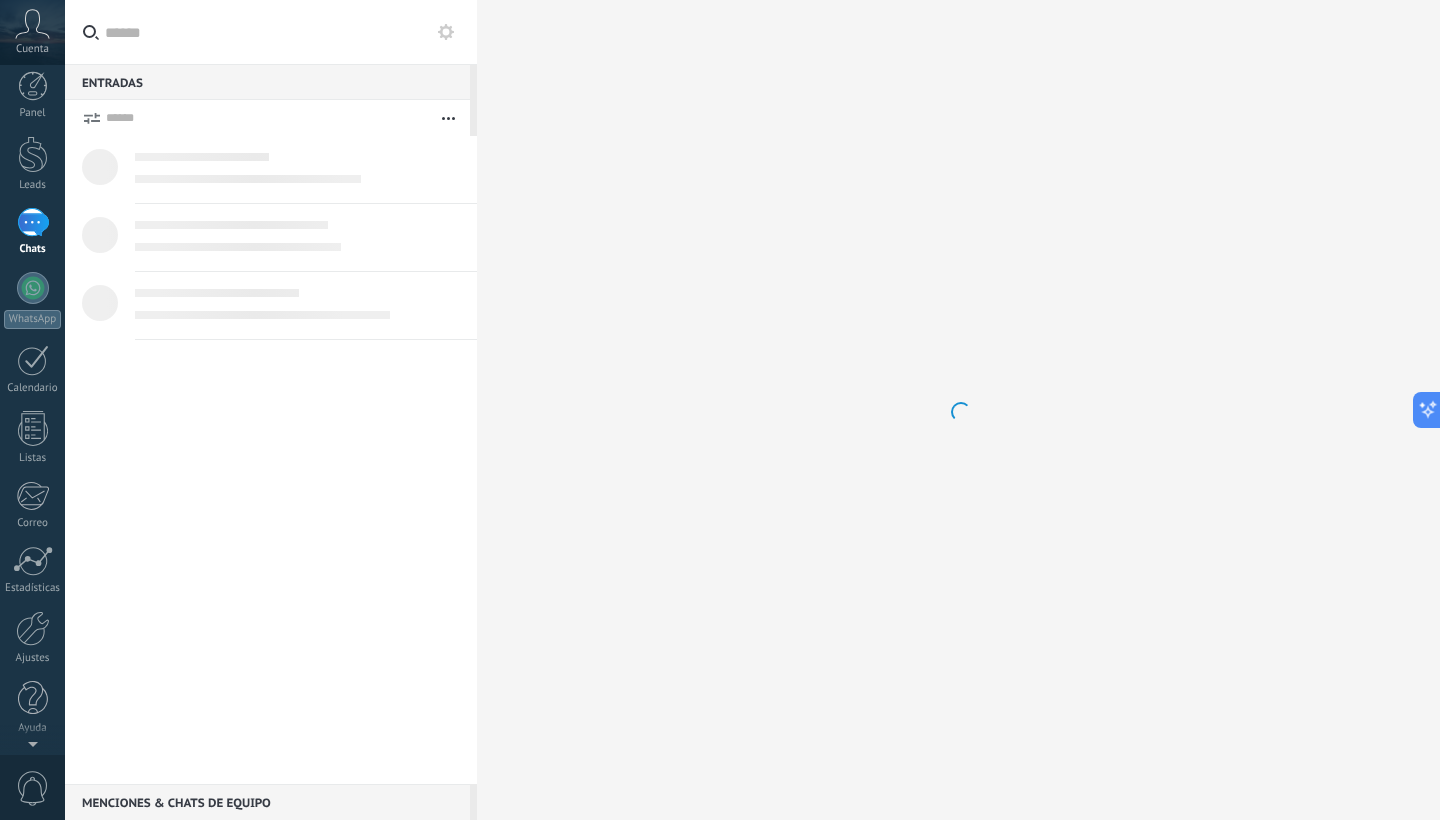 scroll, scrollTop: 0, scrollLeft: 0, axis: both 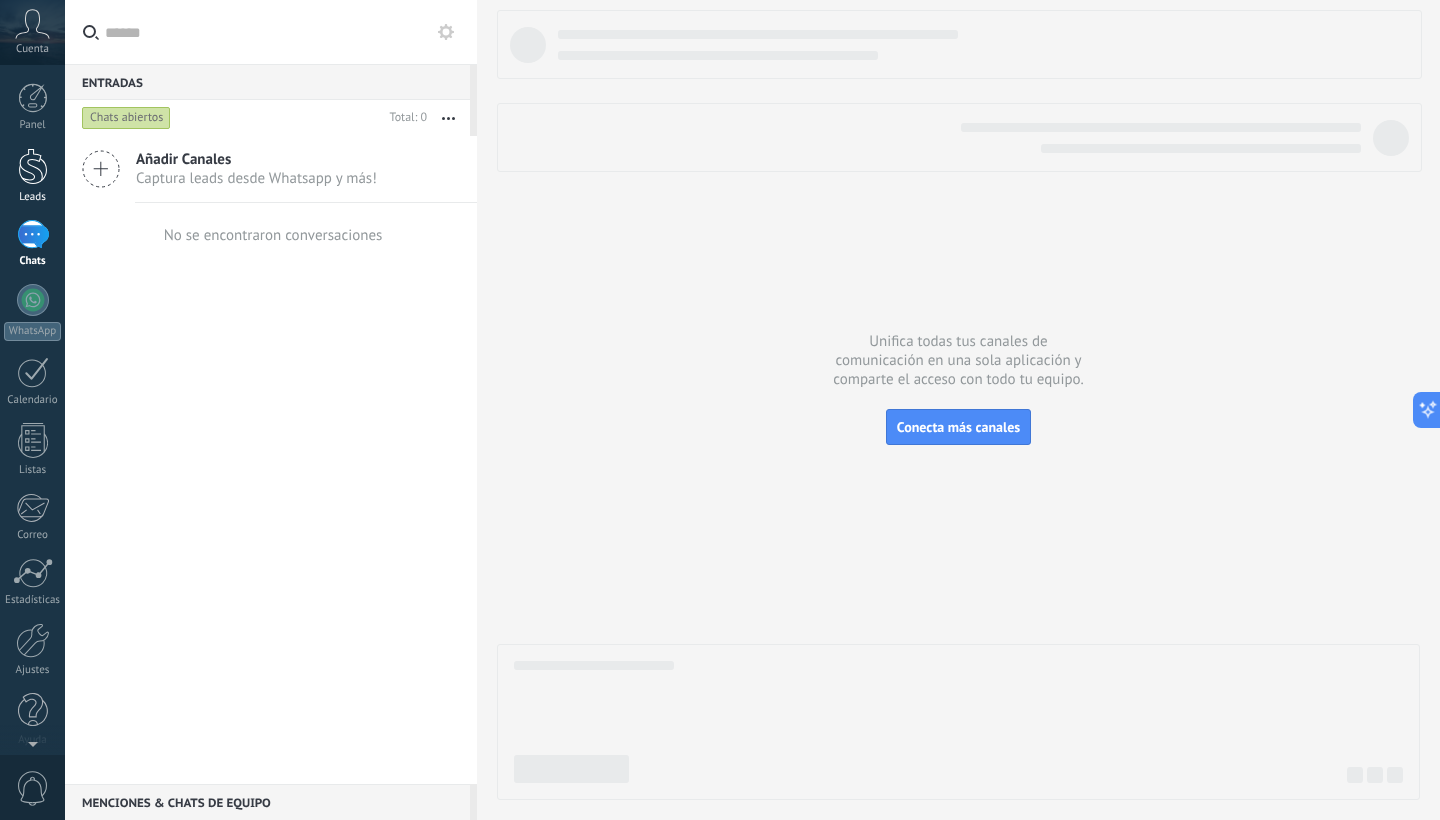 click at bounding box center (33, 166) 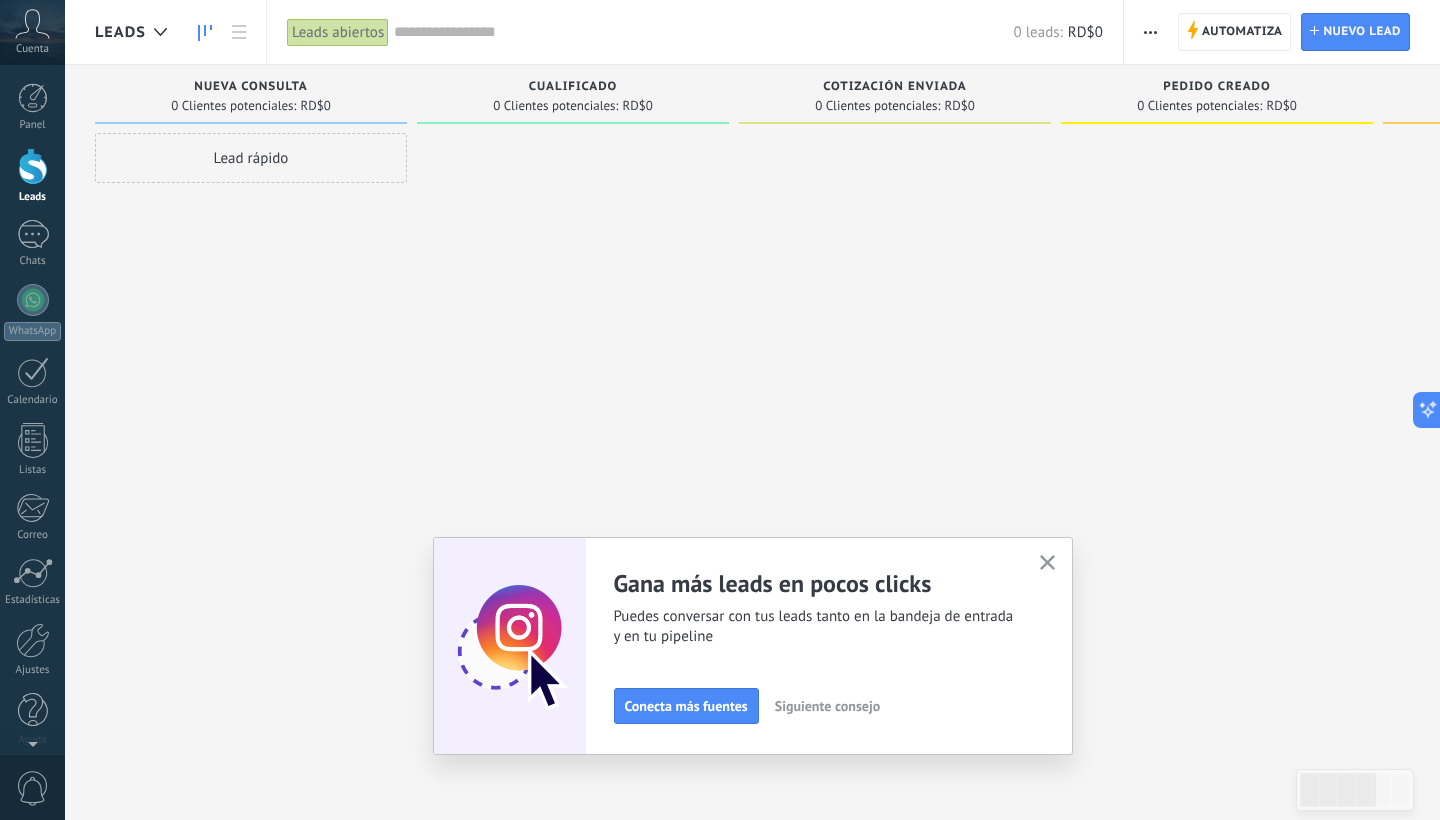 click on "Siguiente consejo" at bounding box center (827, 706) 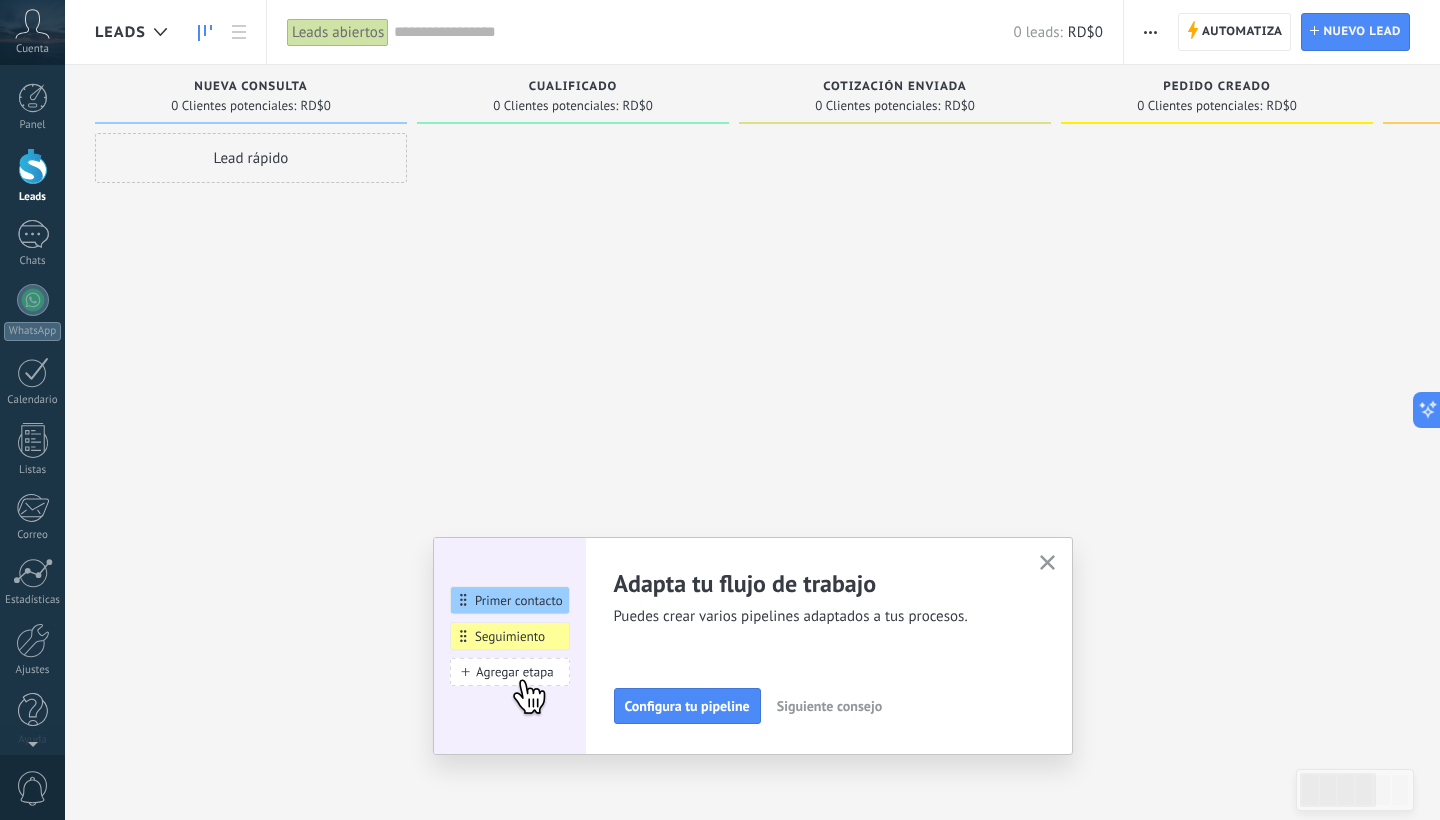 click on "Siguiente consejo" at bounding box center [829, 706] 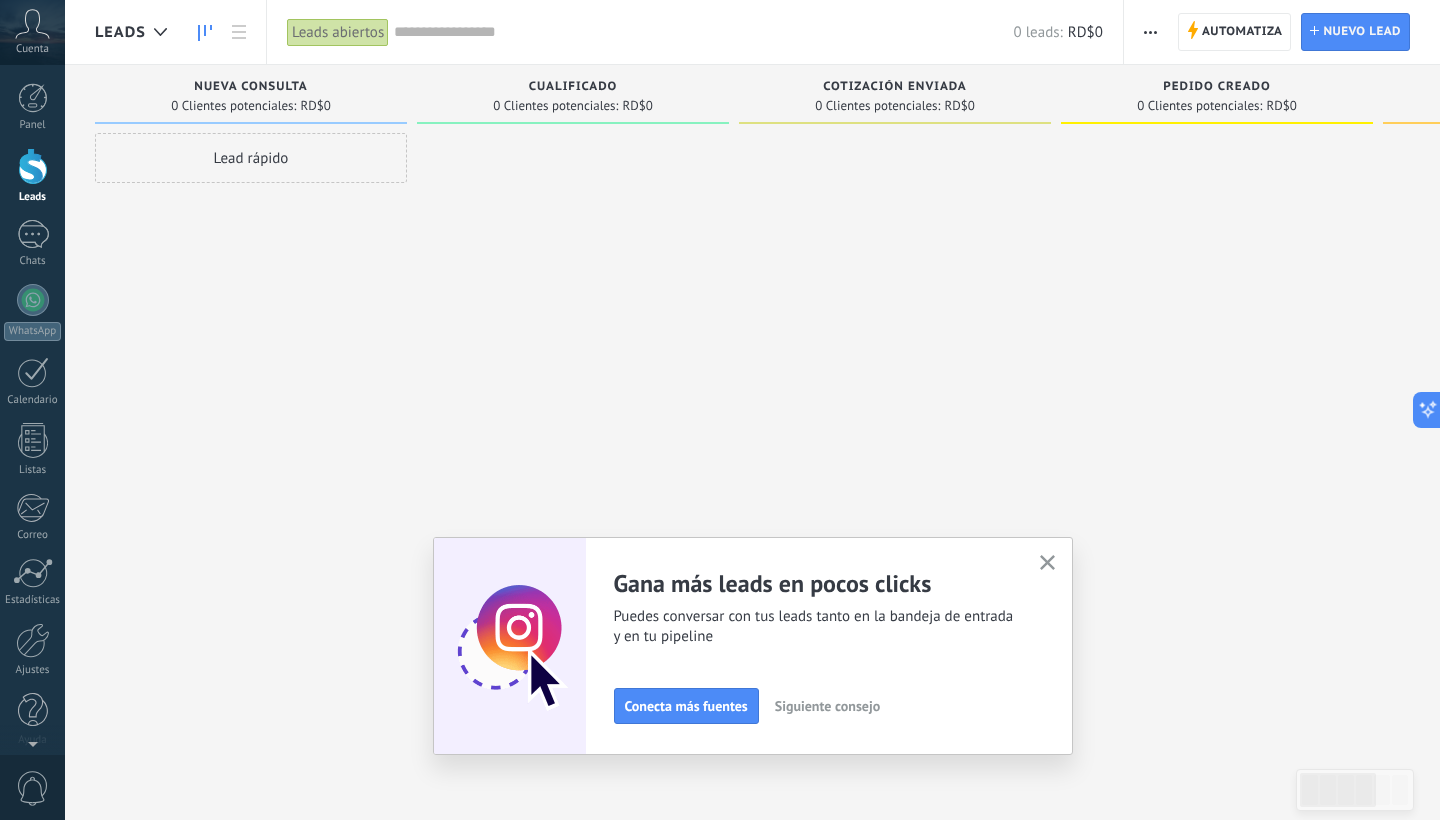 click on "Siguiente consejo" at bounding box center [827, 706] 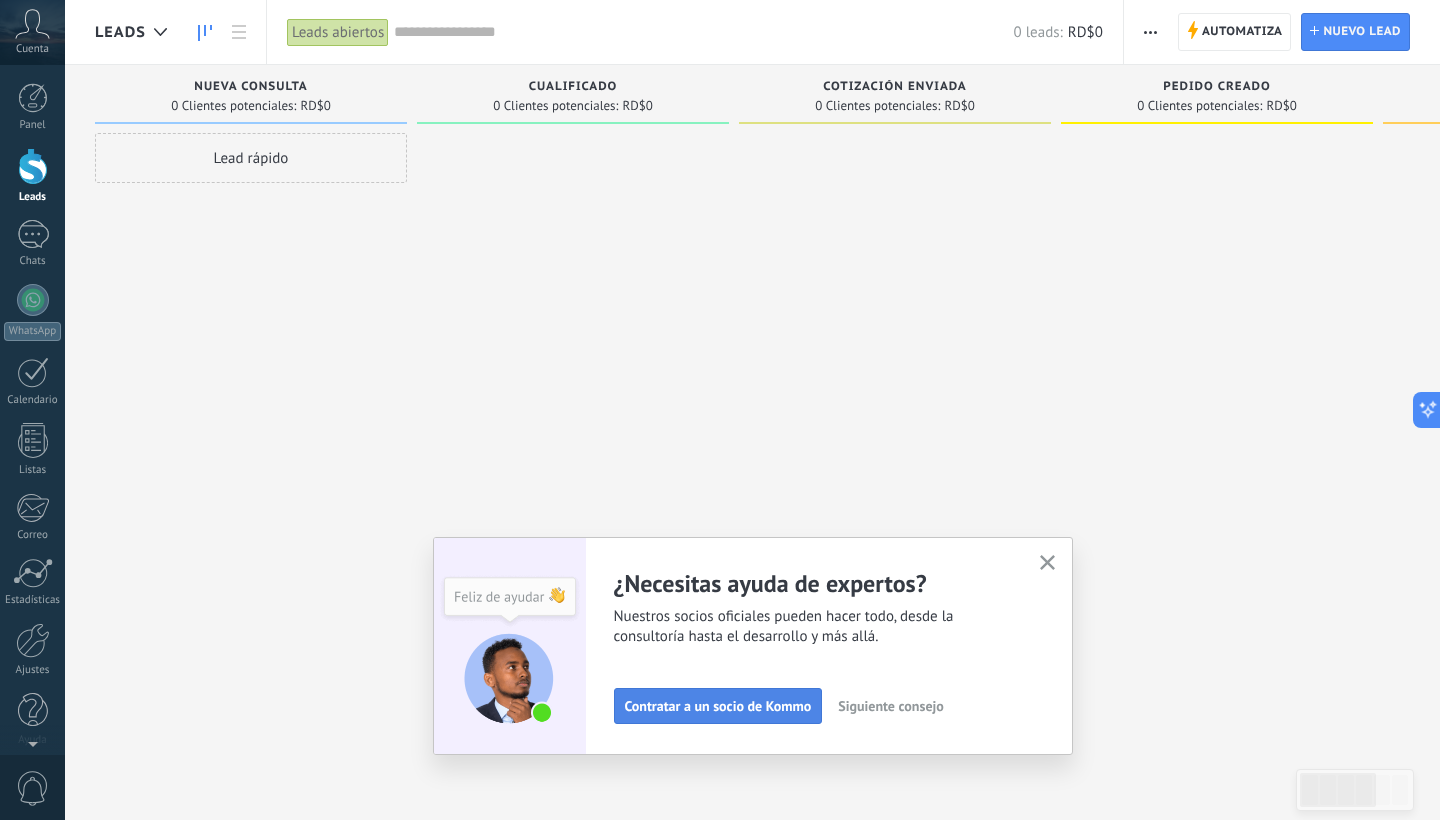 click on "Contratar a un socio de Kommo" at bounding box center (718, 706) 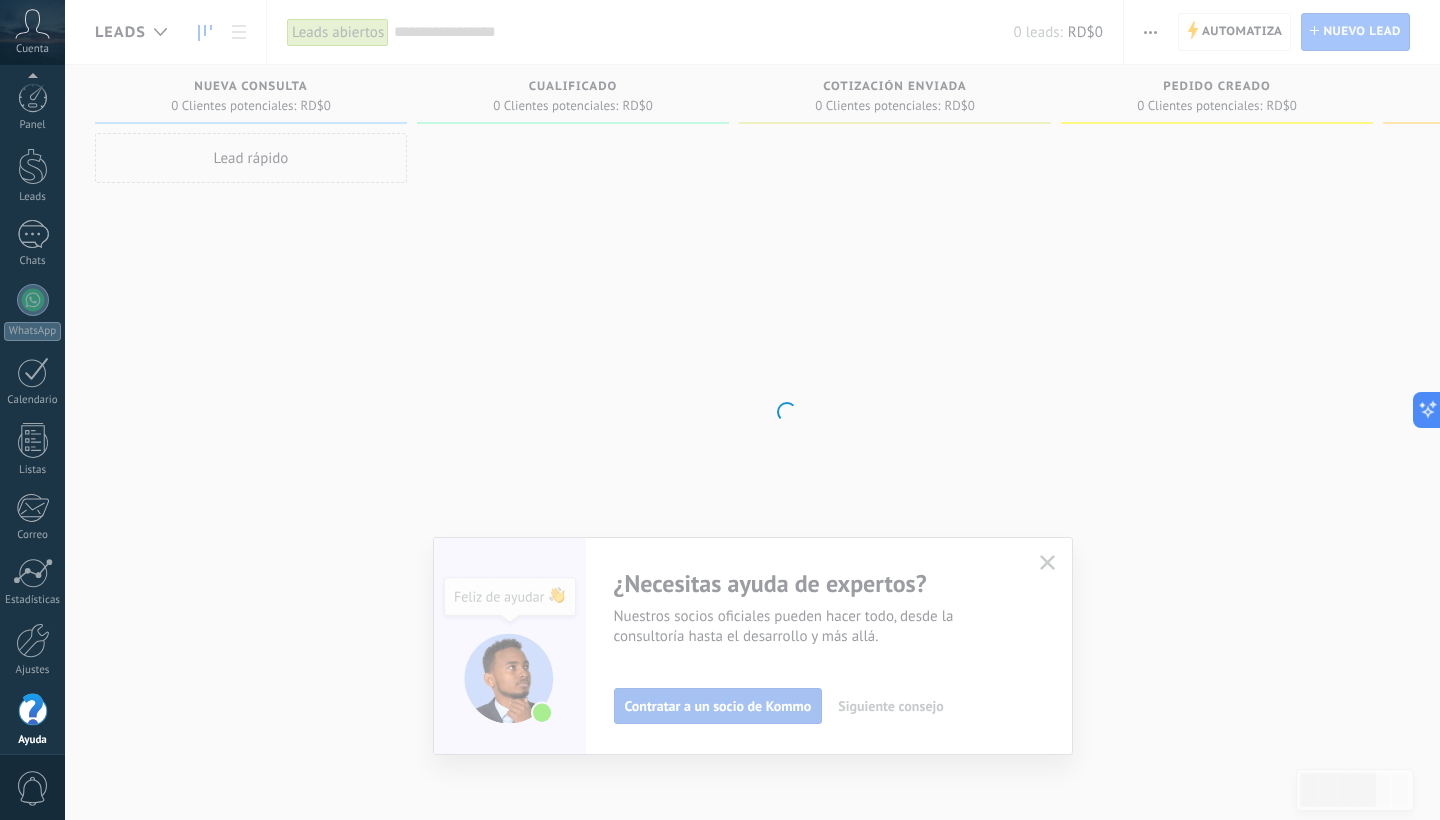 scroll, scrollTop: 12, scrollLeft: 0, axis: vertical 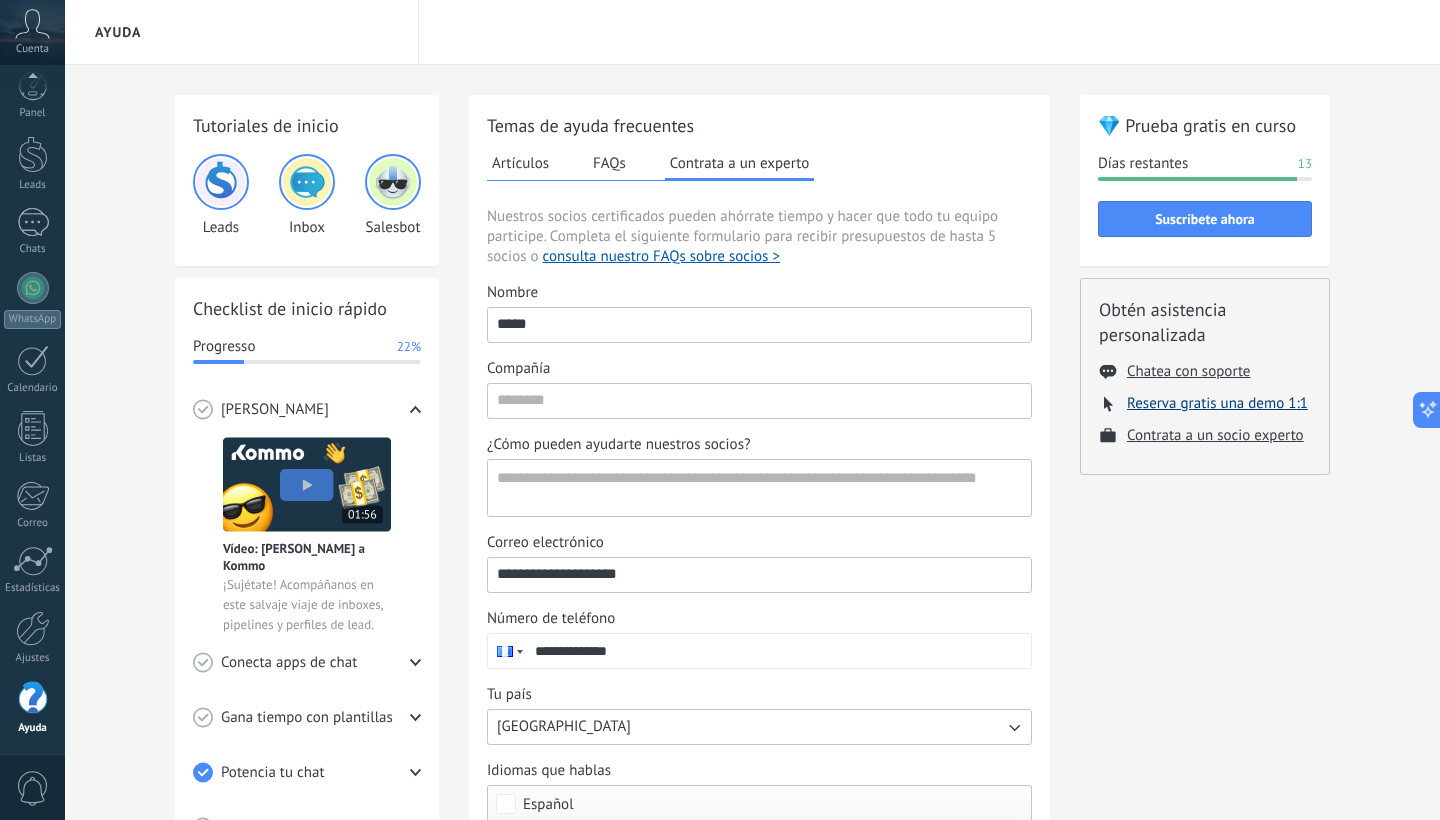 click on "Reserva gratis una demo 1:1" at bounding box center [1217, 403] 